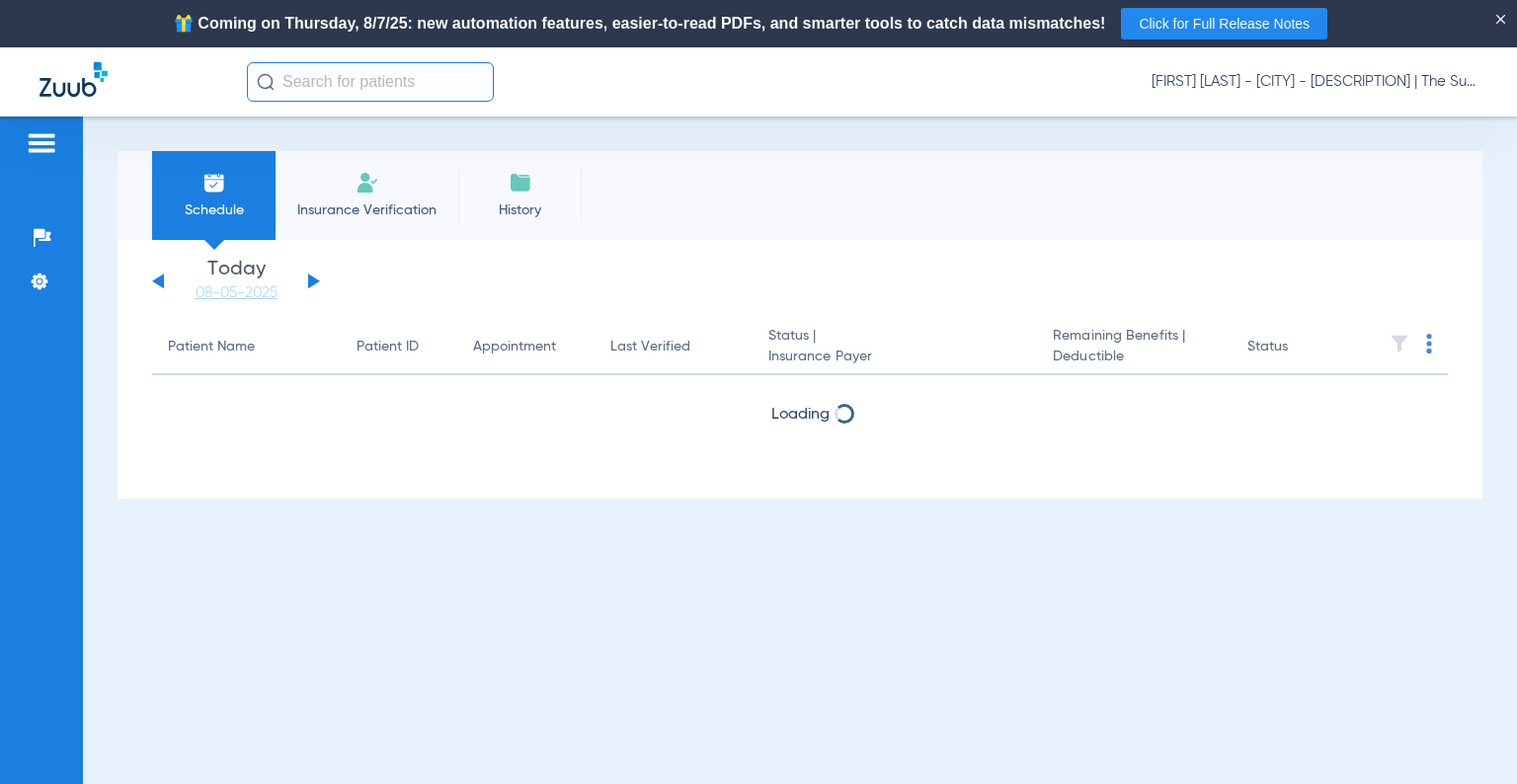 scroll, scrollTop: 0, scrollLeft: 0, axis: both 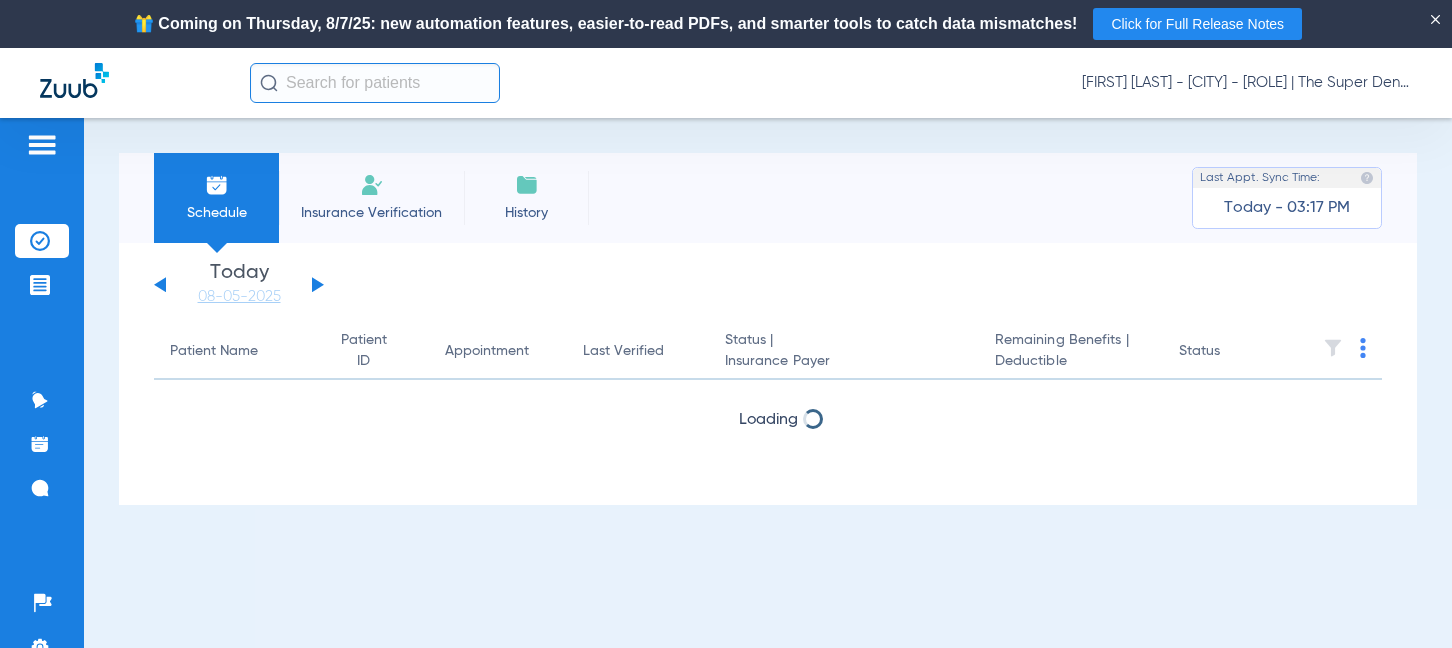 click on "Insurance Verification" 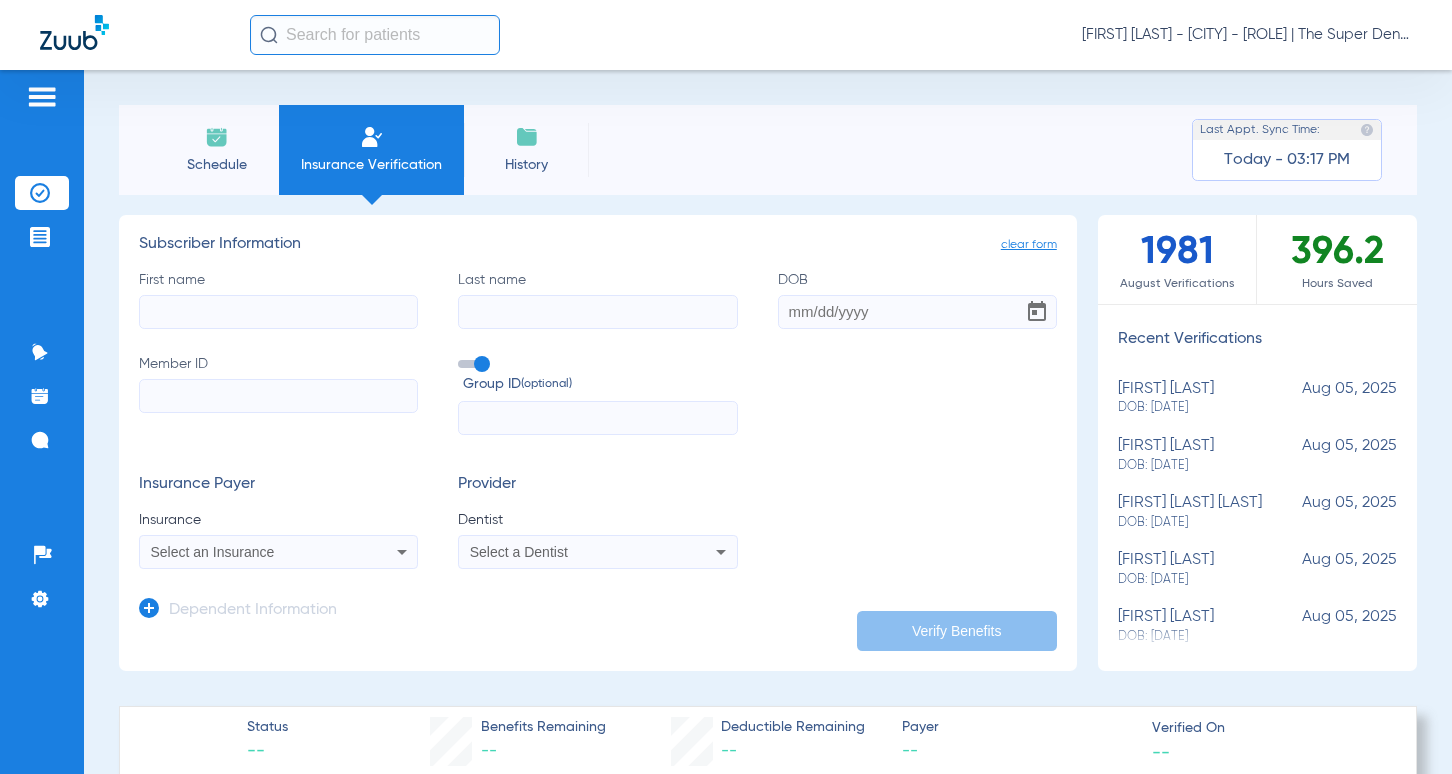 click on "First name" 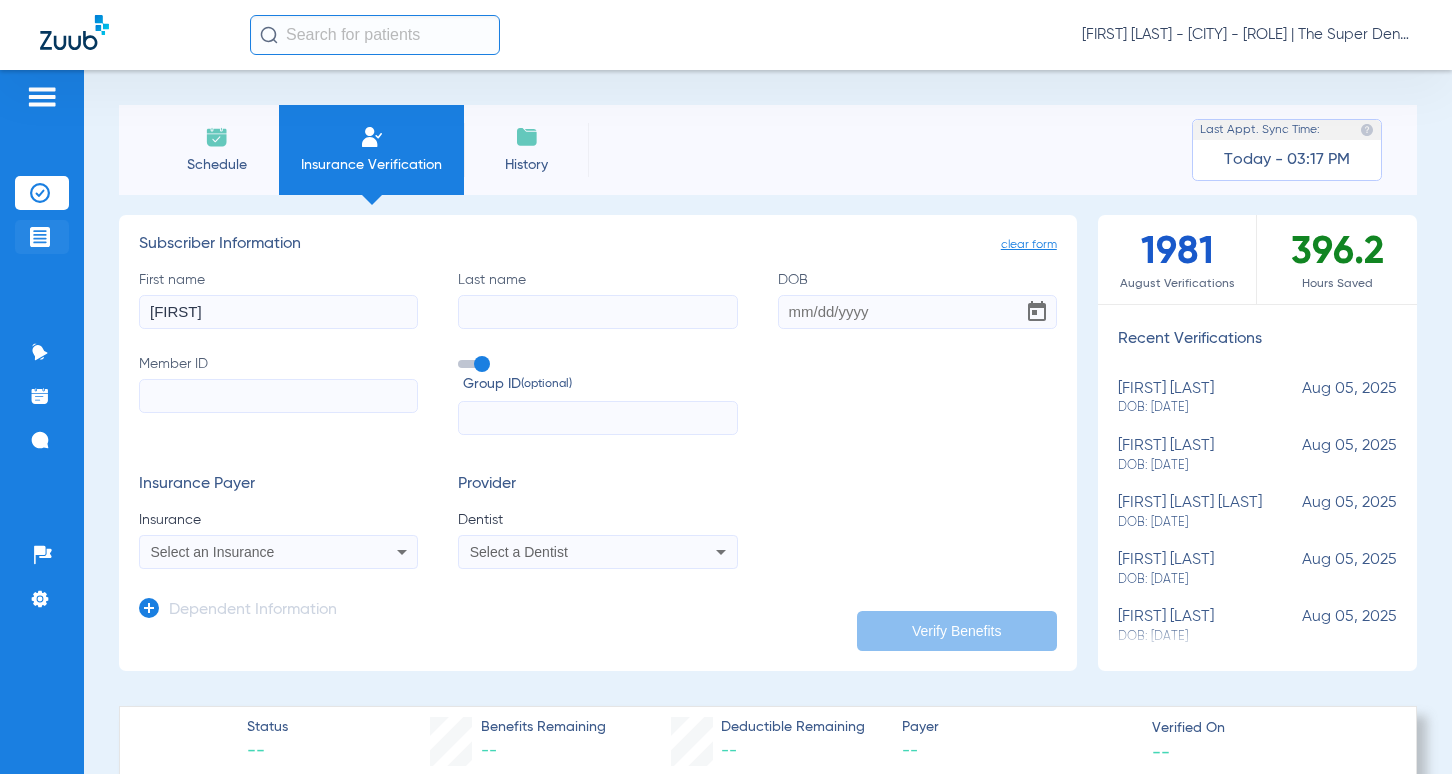 type on "[FIRST]" 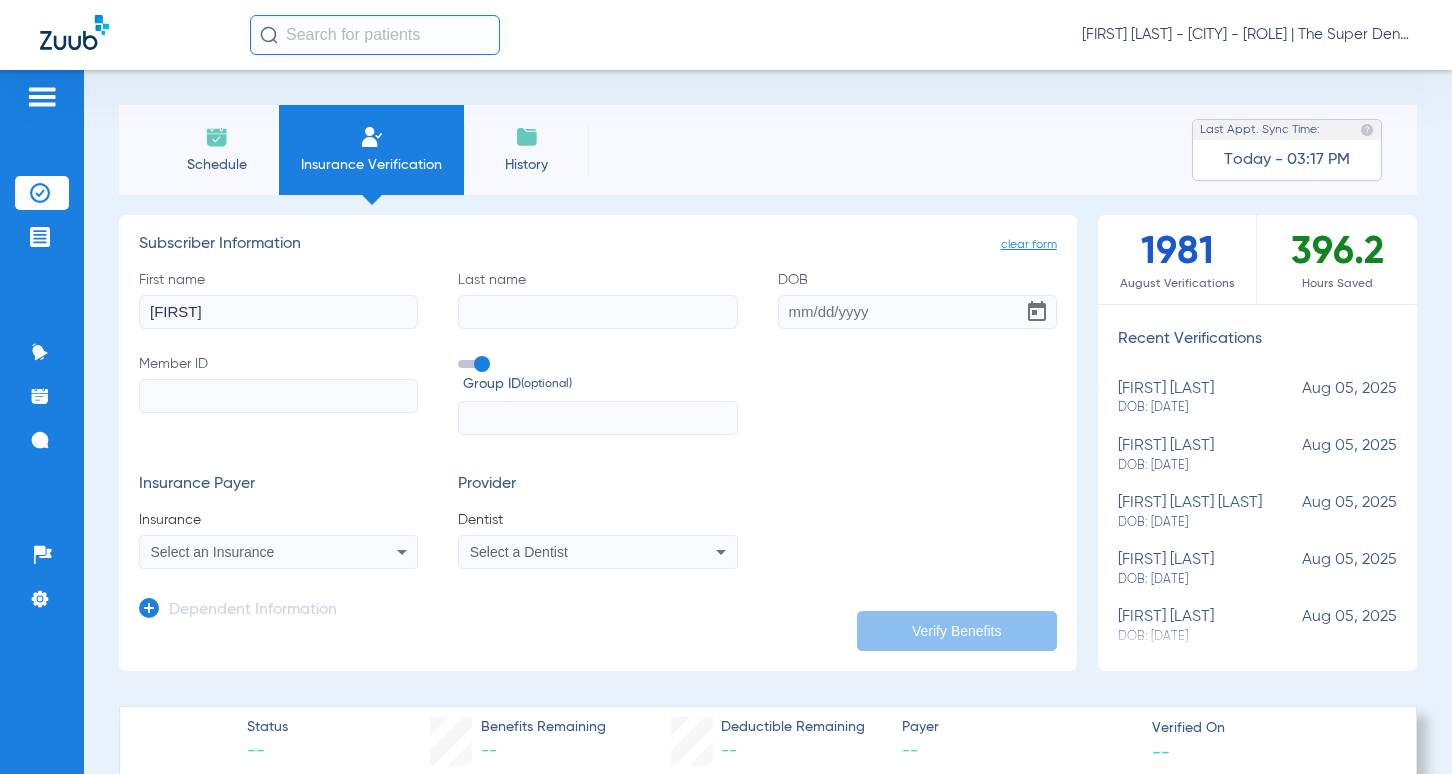 click on "Last name" 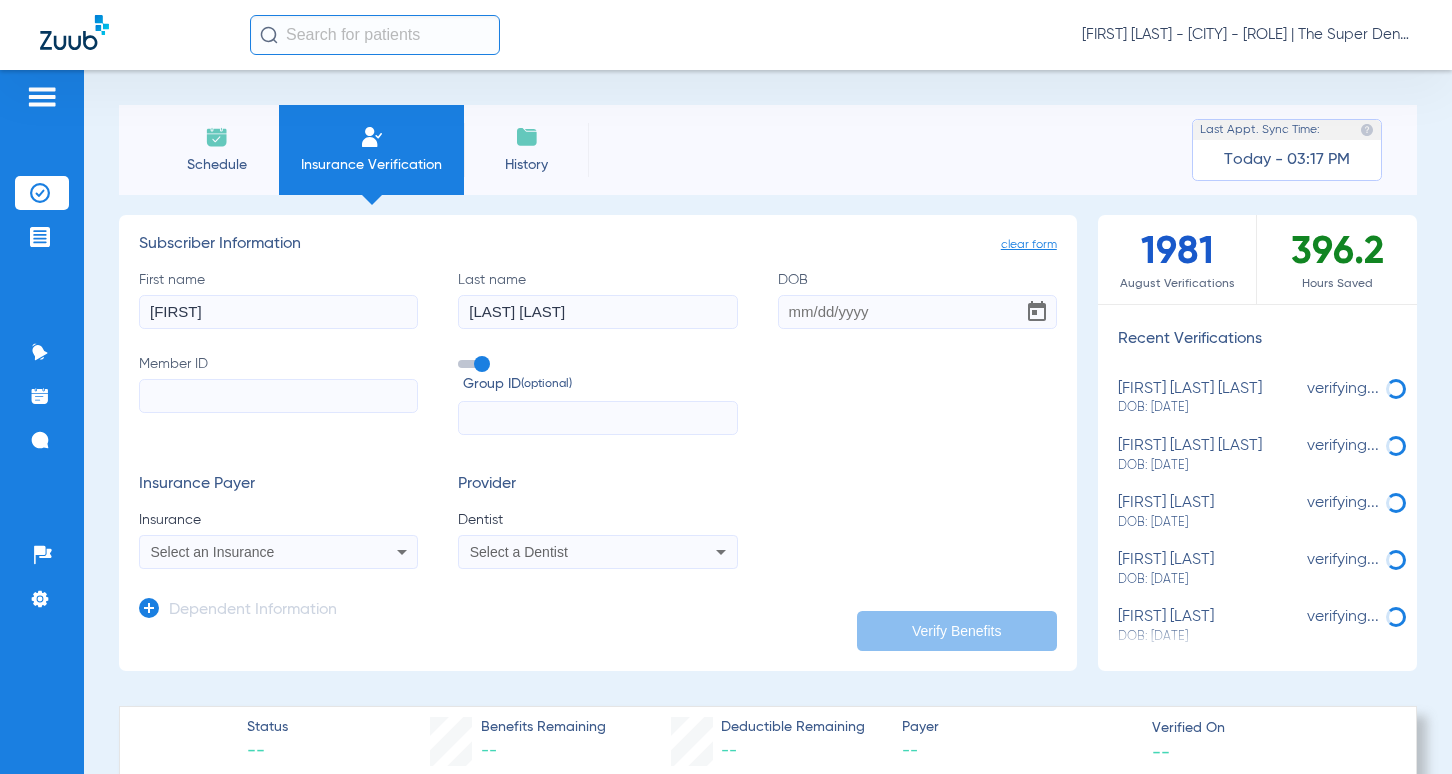 type on "Garcia Pena" 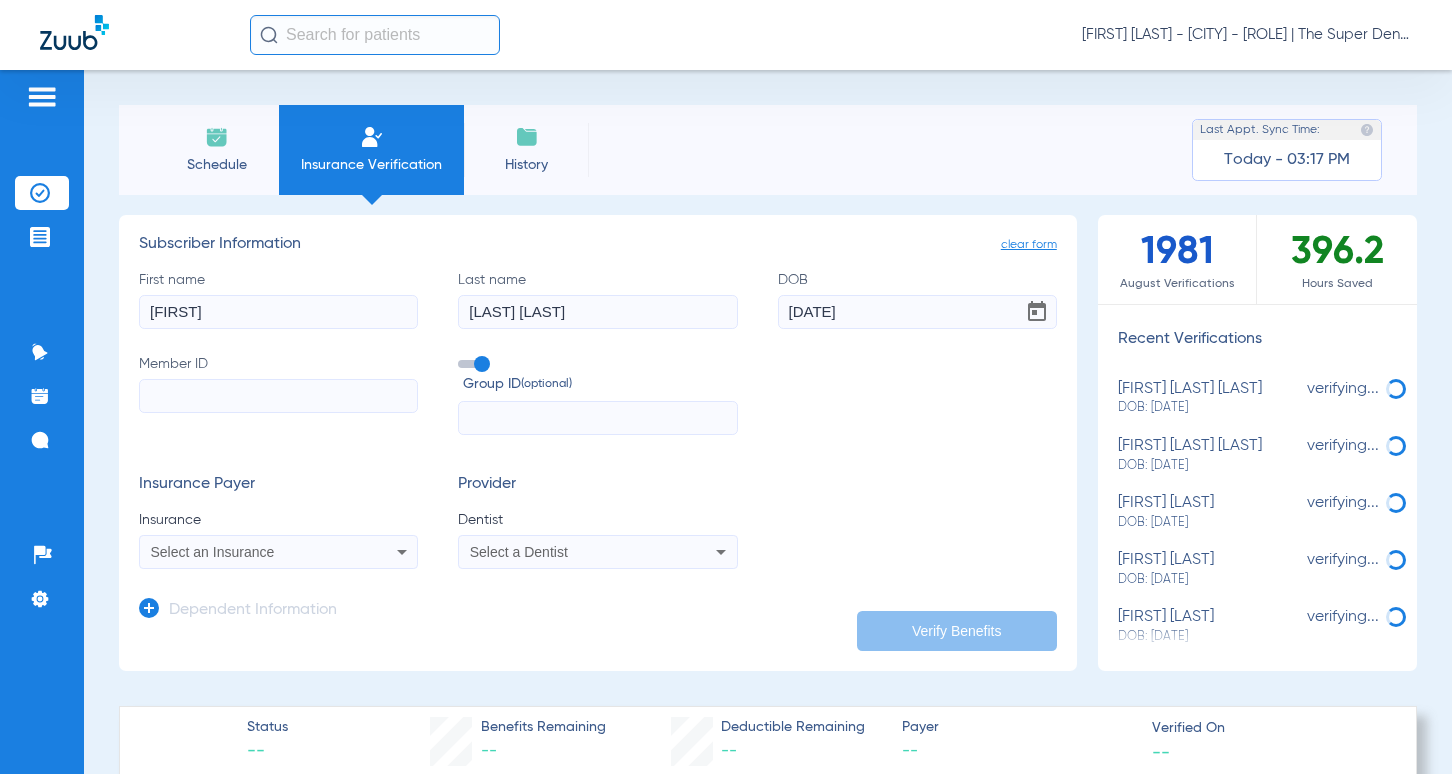 type on "05/20/2020" 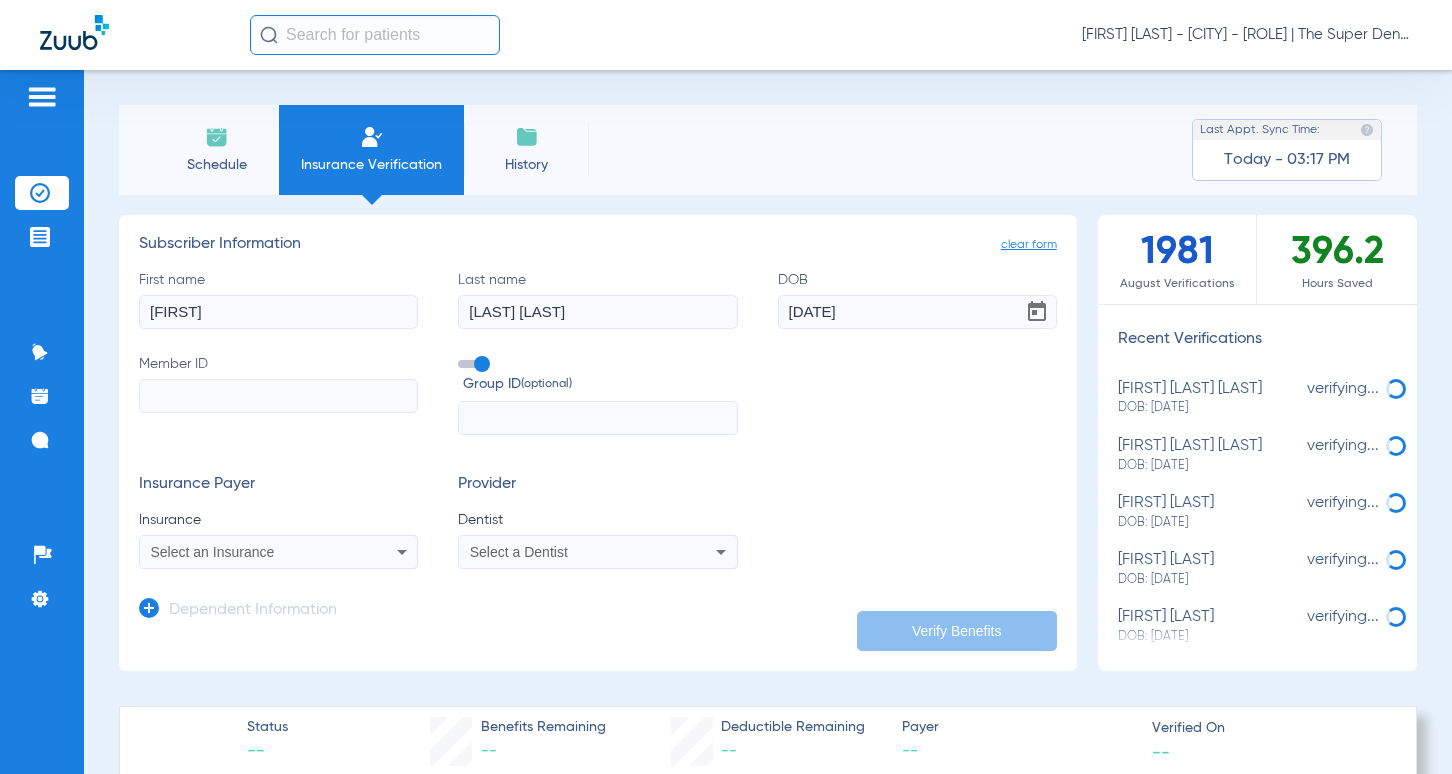 paste on "95234086G" 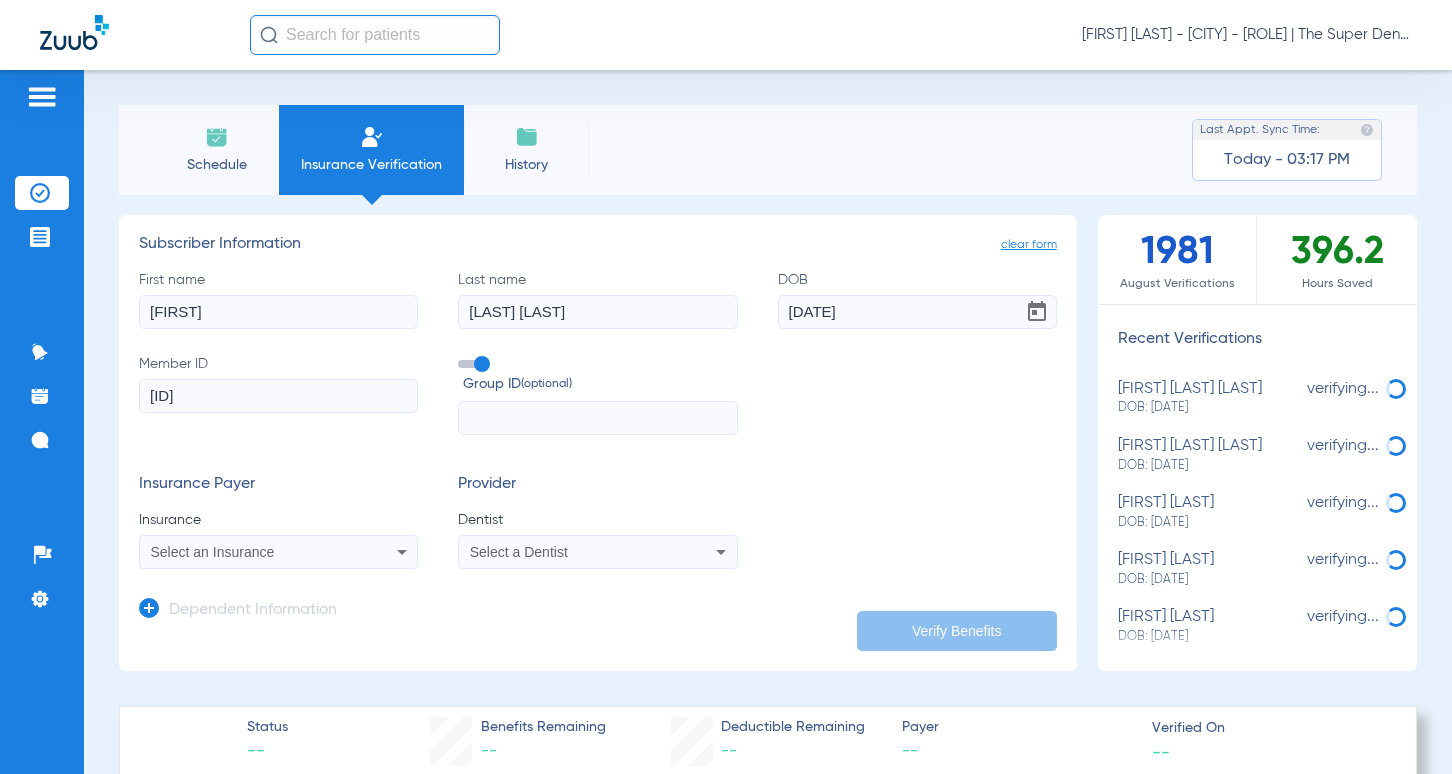 type on "95234086G" 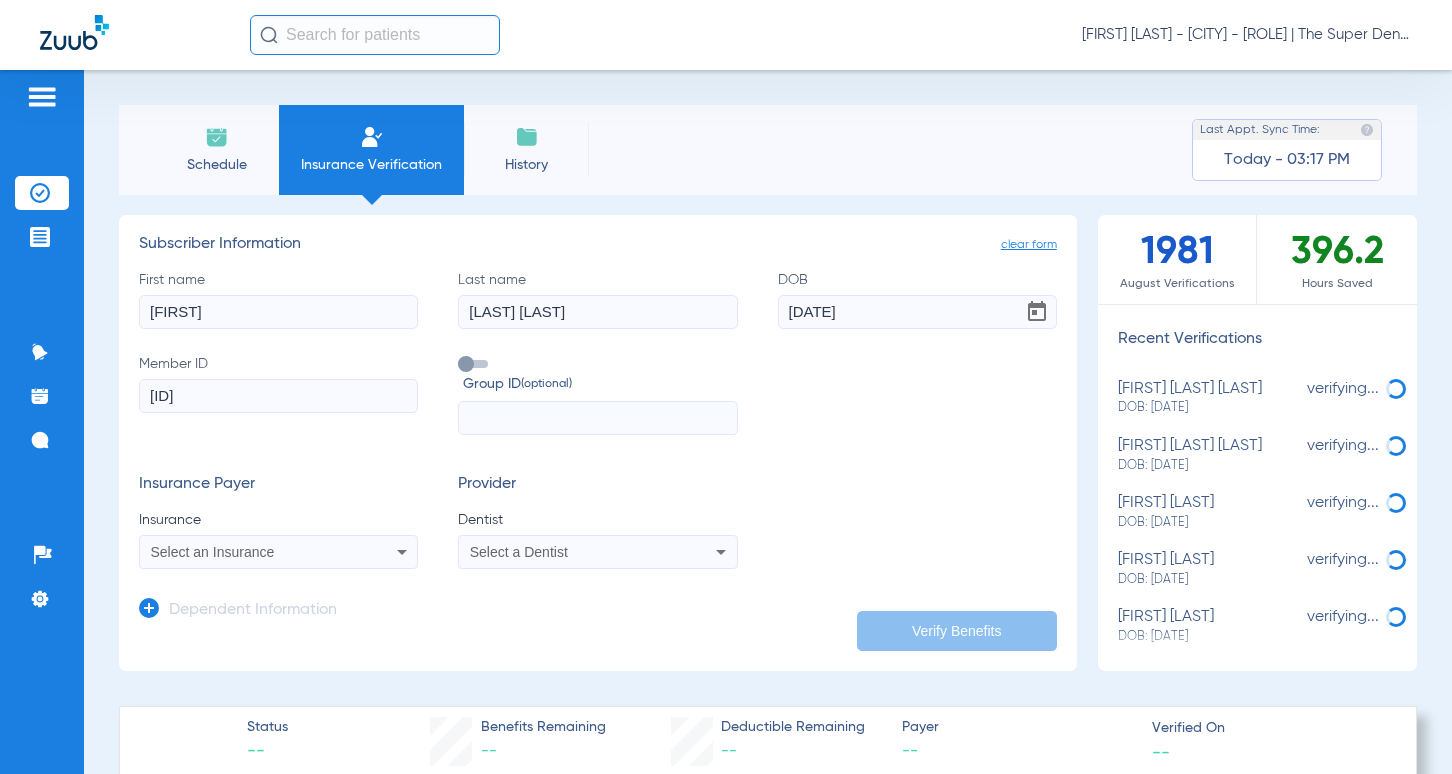 click on "Select an Insurance" at bounding box center (278, 552) 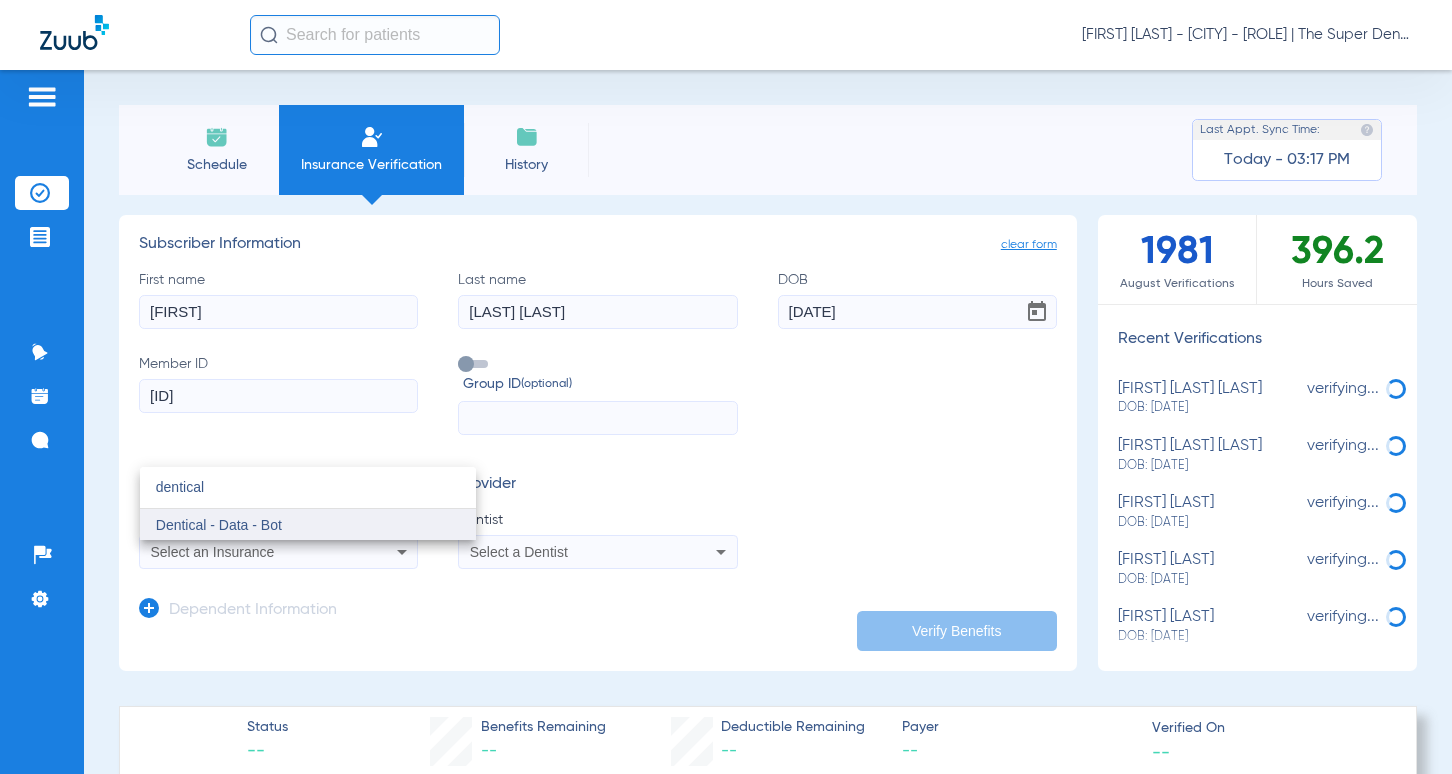 type on "dentical" 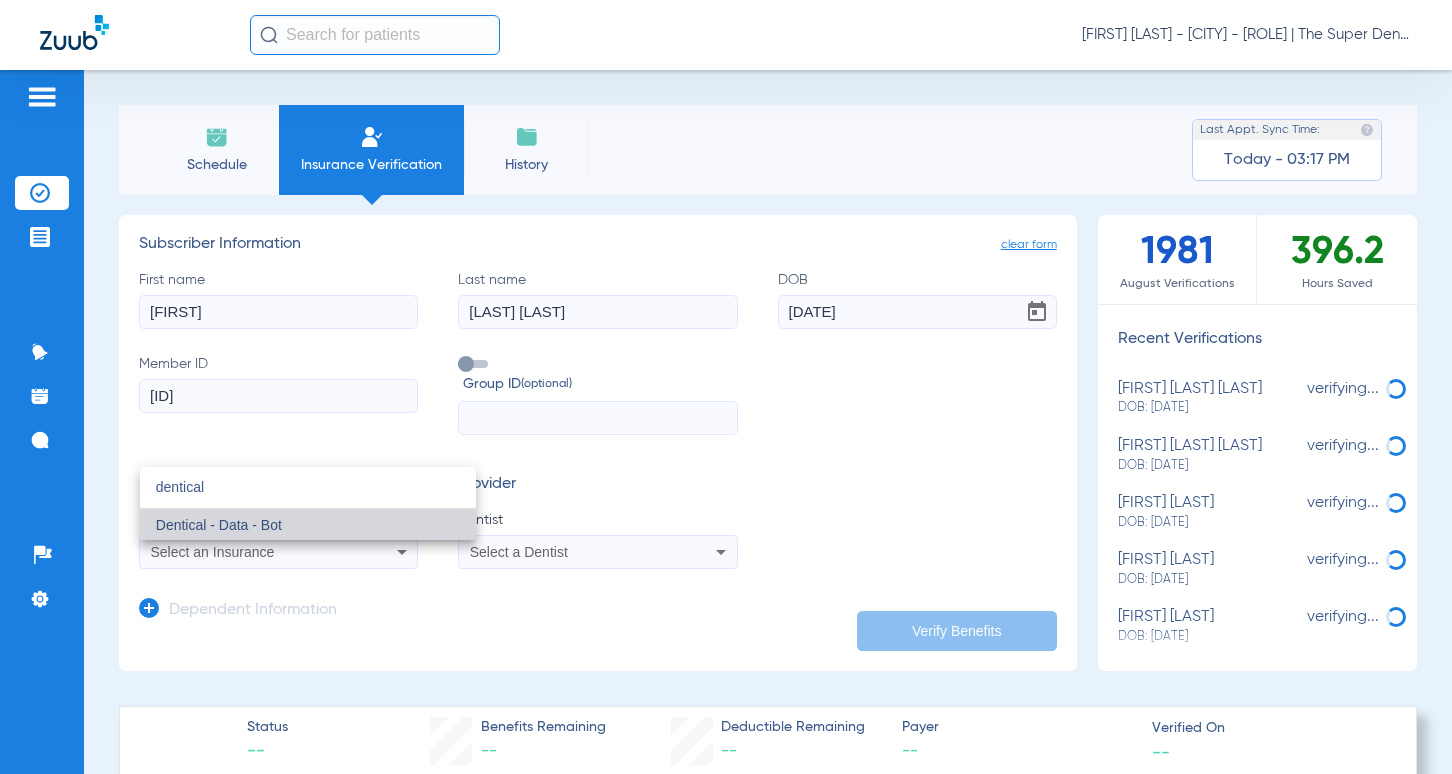 drag, startPoint x: 202, startPoint y: 528, endPoint x: 510, endPoint y: 566, distance: 310.3353 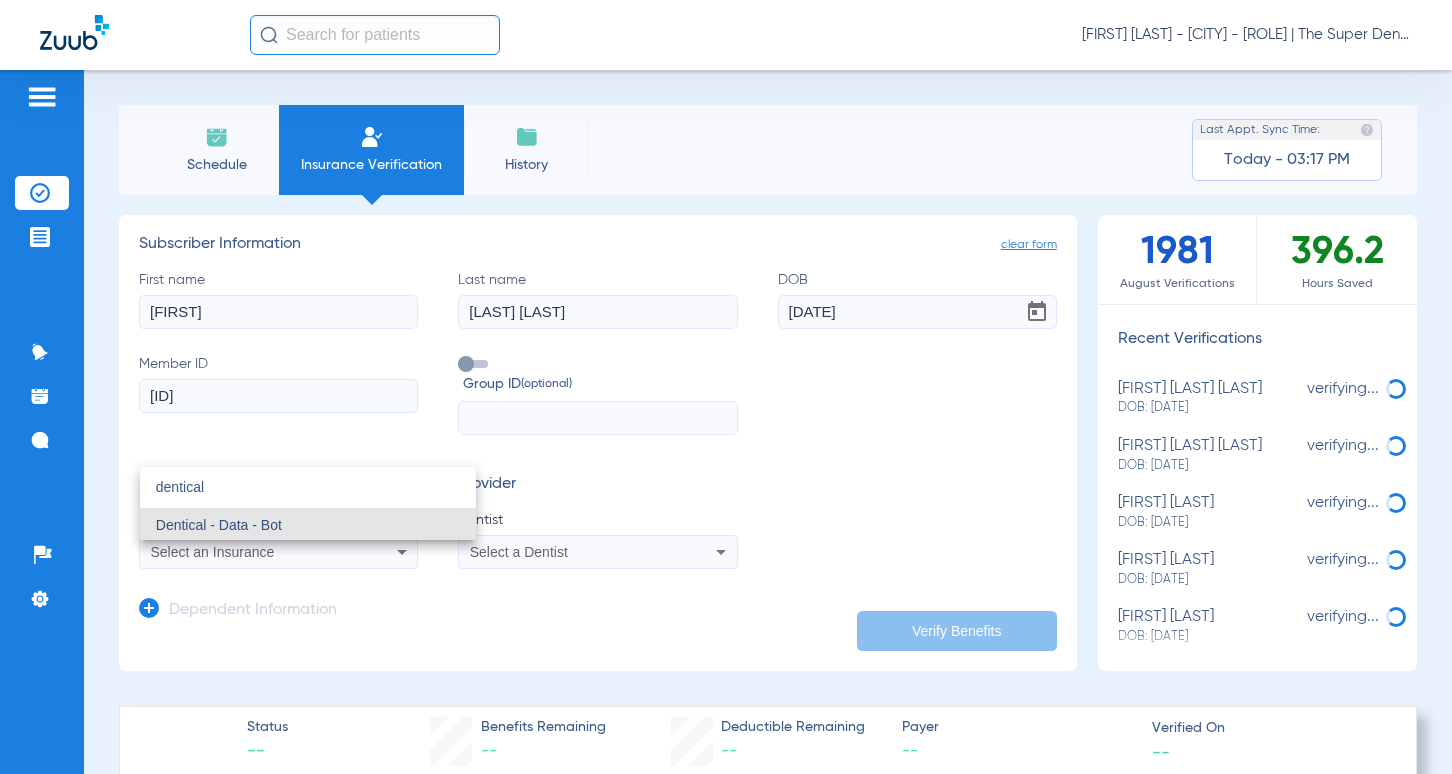 click on "Dentical - Data - Bot" at bounding box center [219, 525] 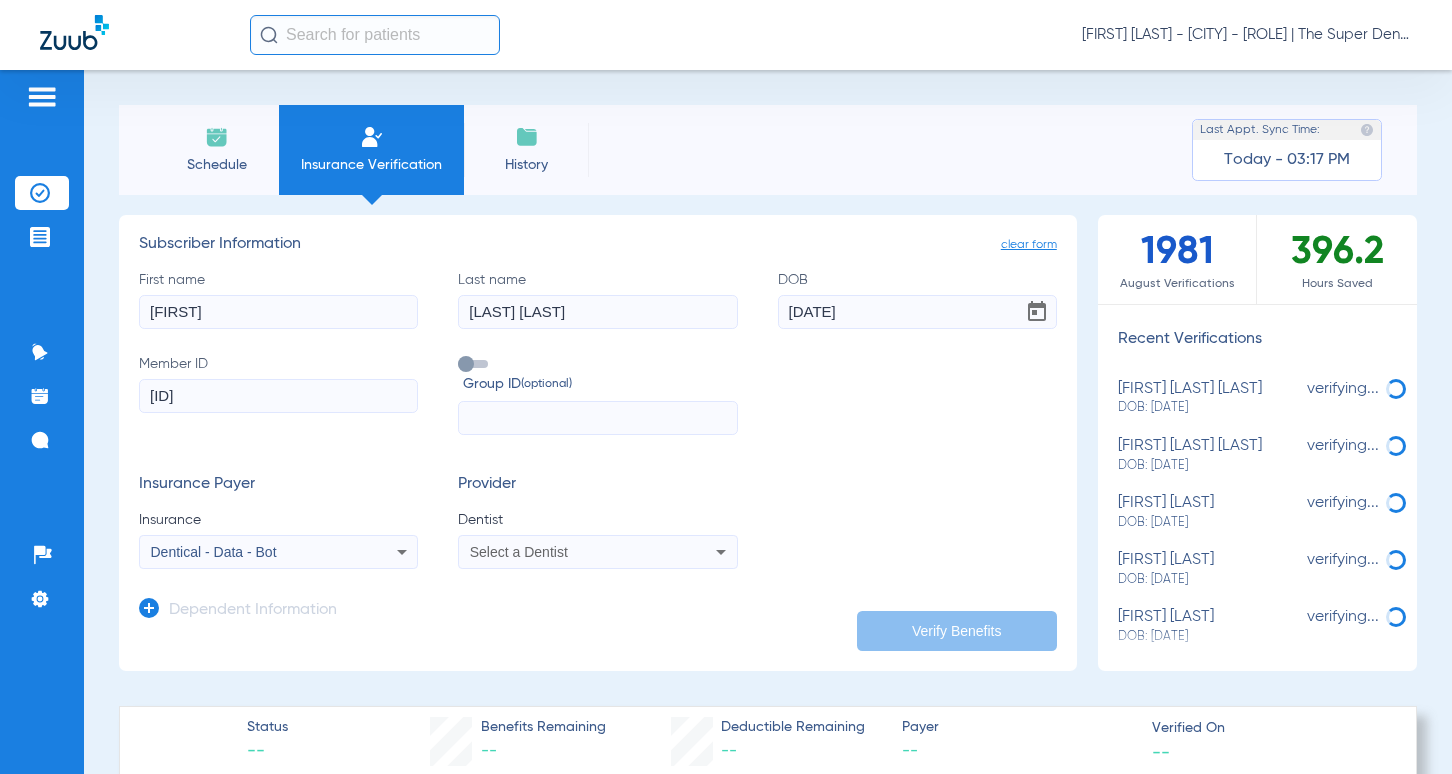 click on "Select a Dentist" at bounding box center (519, 552) 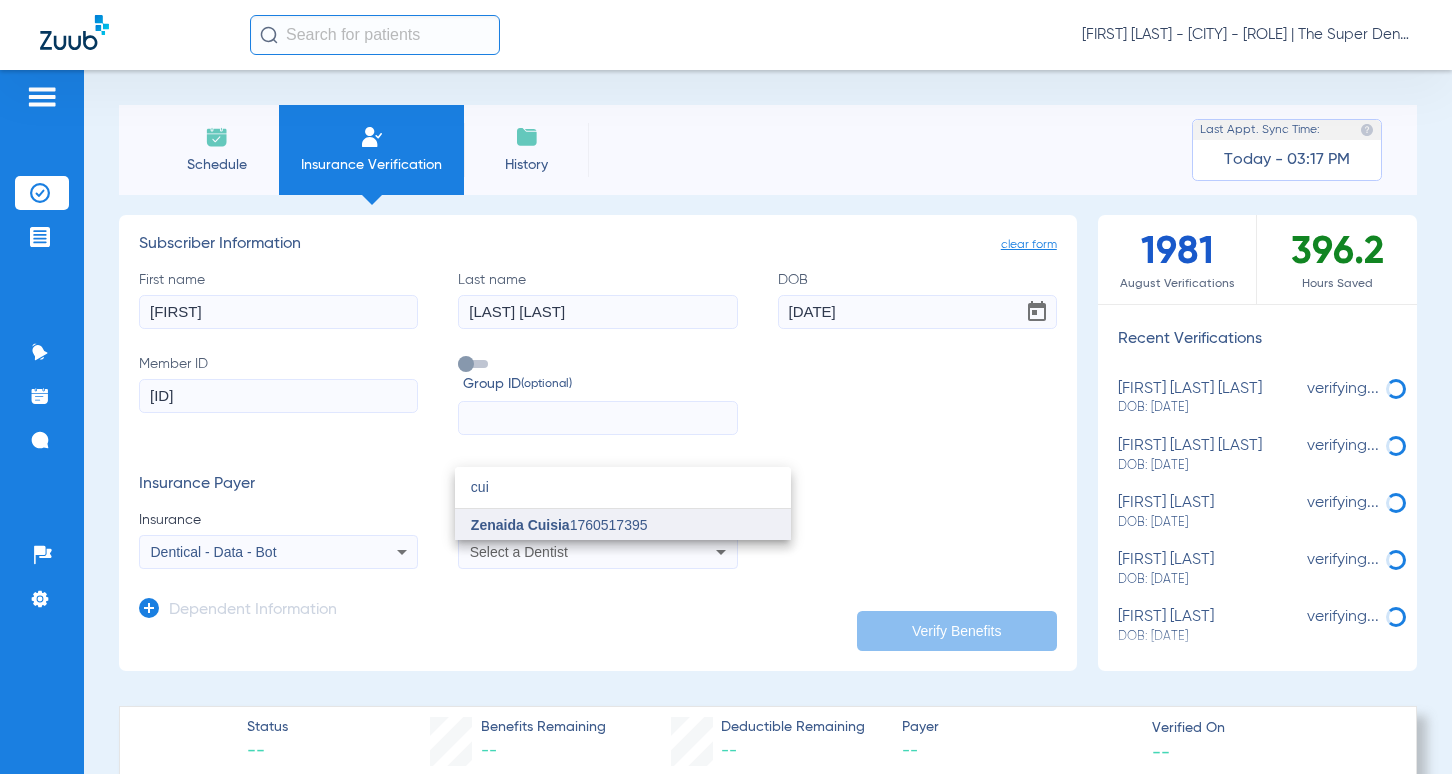 type on "cui" 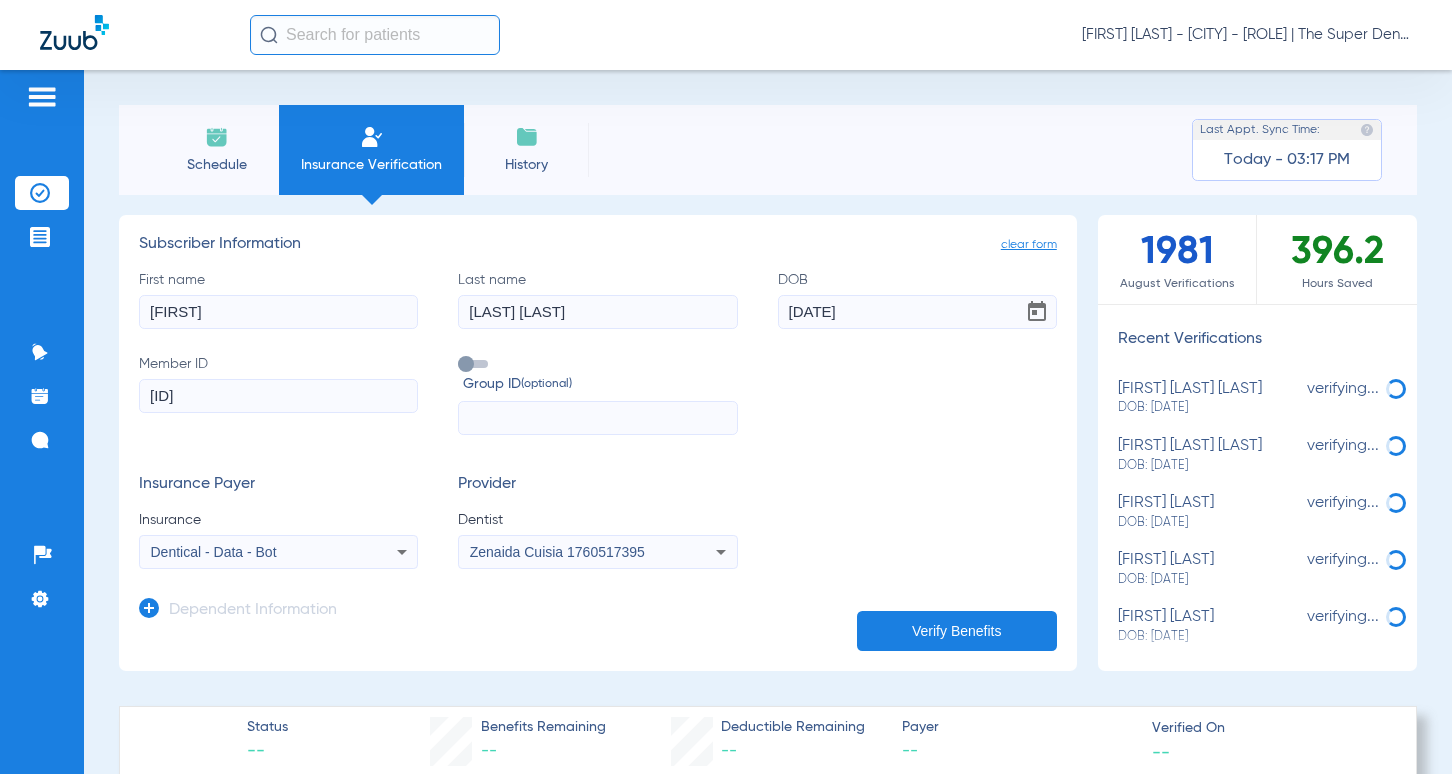 click on "Verify Benefits" 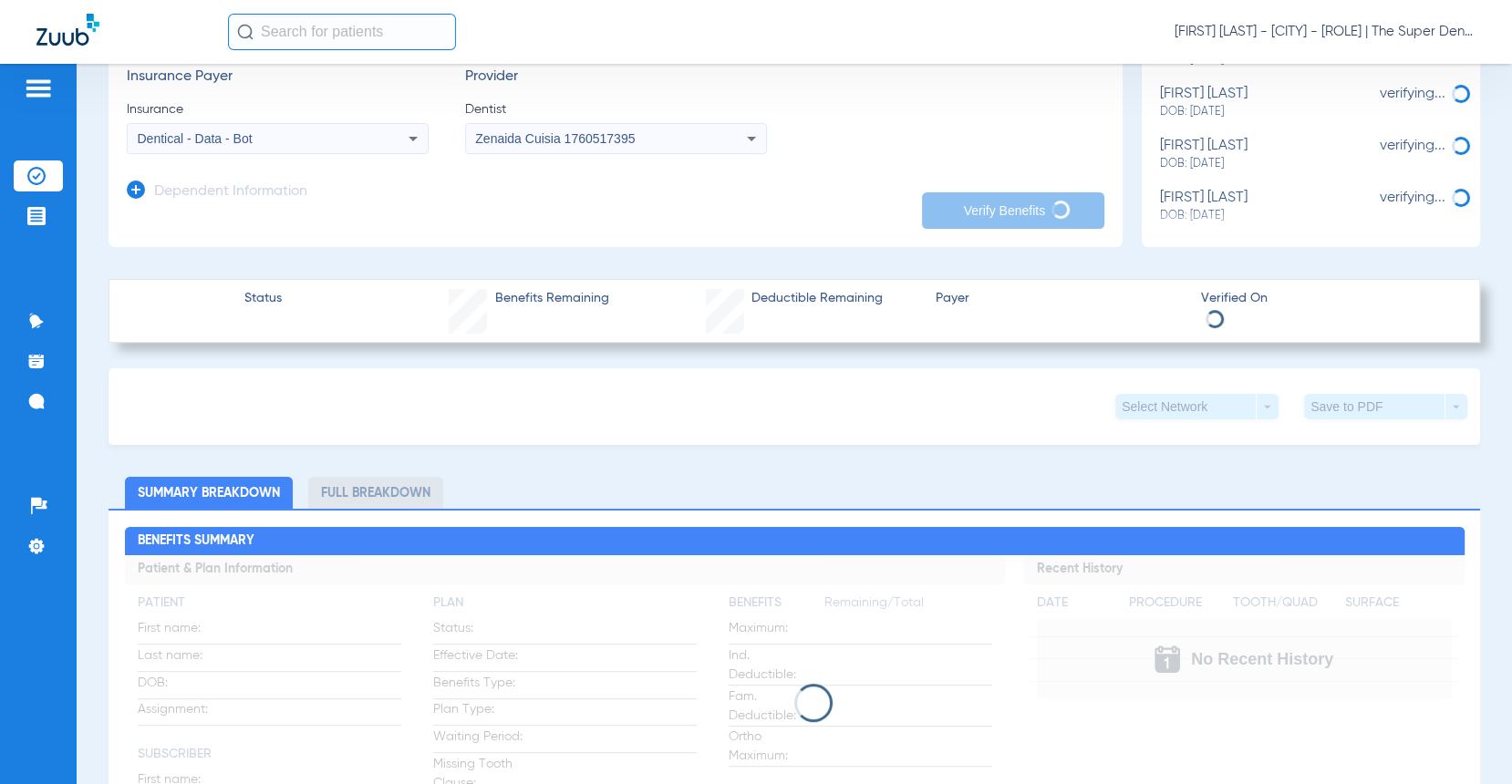 scroll, scrollTop: 365, scrollLeft: 0, axis: vertical 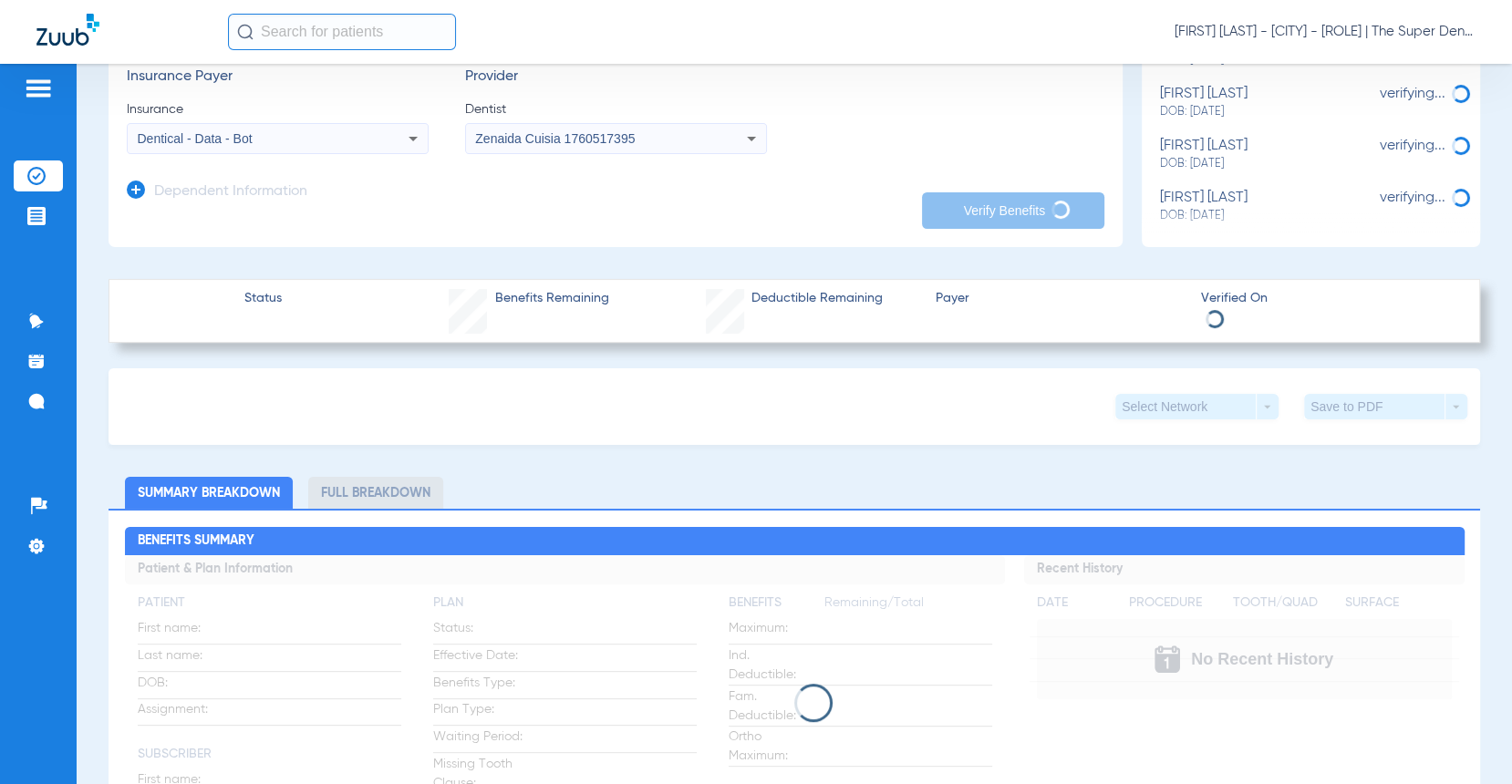 click on "[FIRST] [LAST] - [CITY] - [DESCRIPTION] | The Super Dentists" 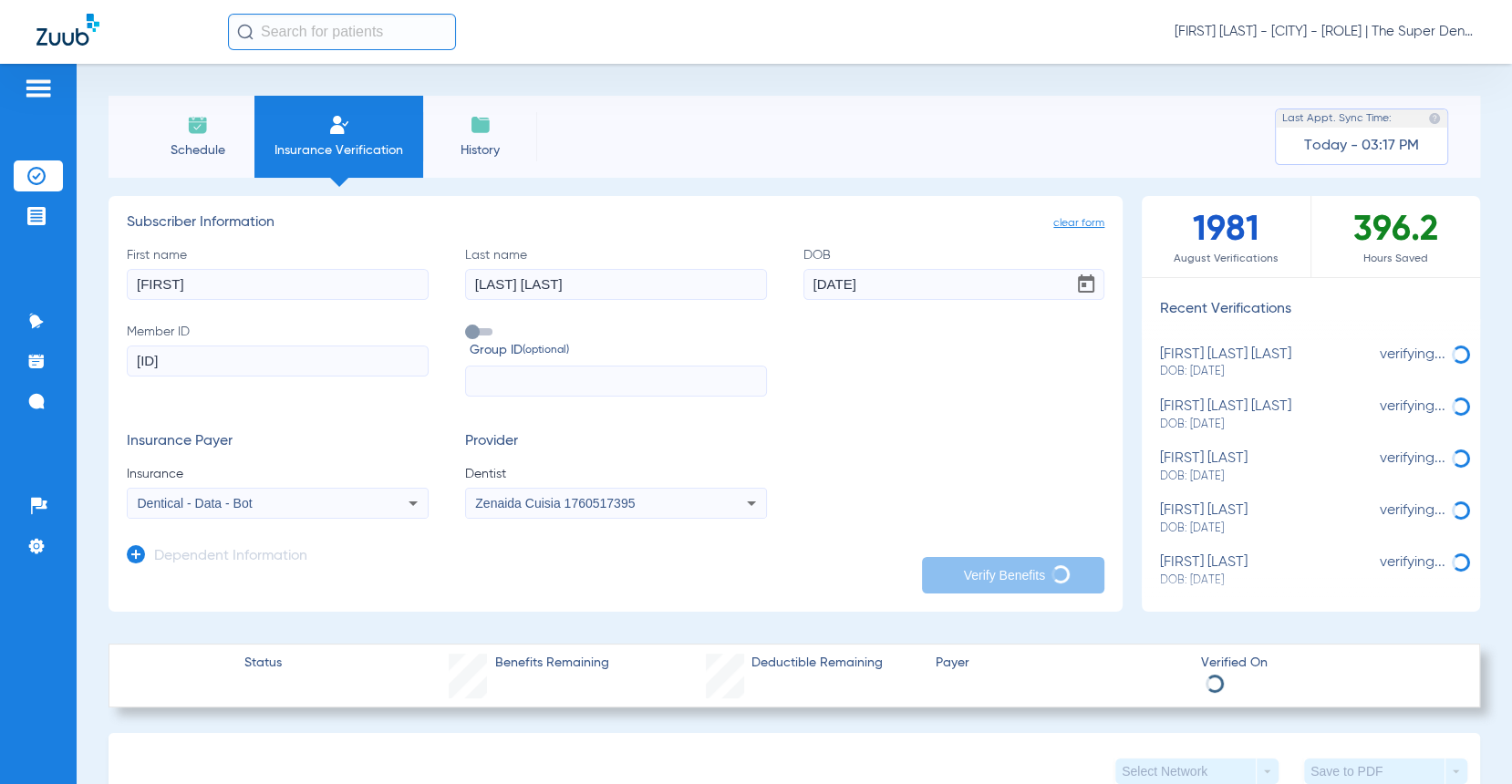 scroll, scrollTop: 0, scrollLeft: 0, axis: both 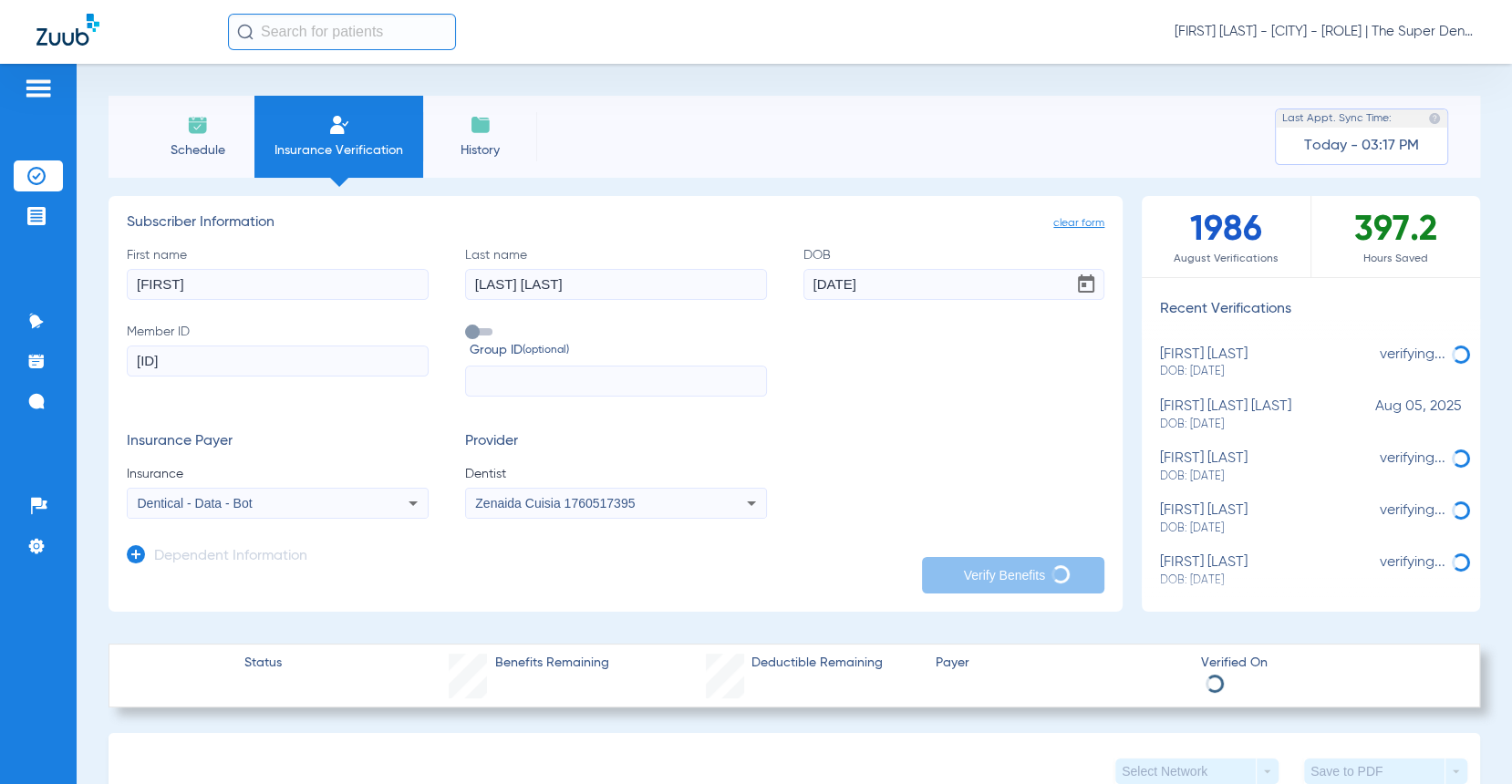 type on "Garcia Pena" 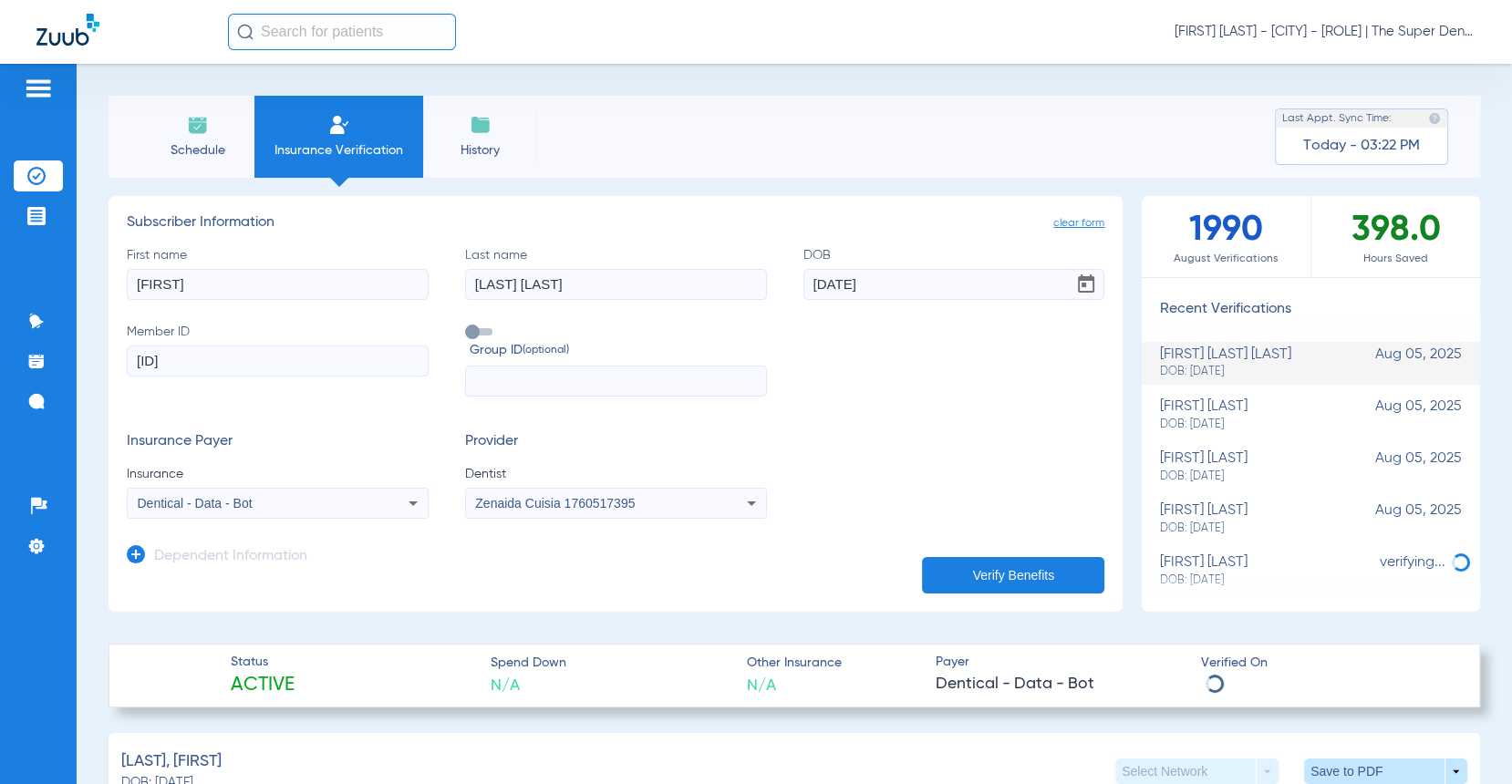 scroll, scrollTop: 101, scrollLeft: 0, axis: vertical 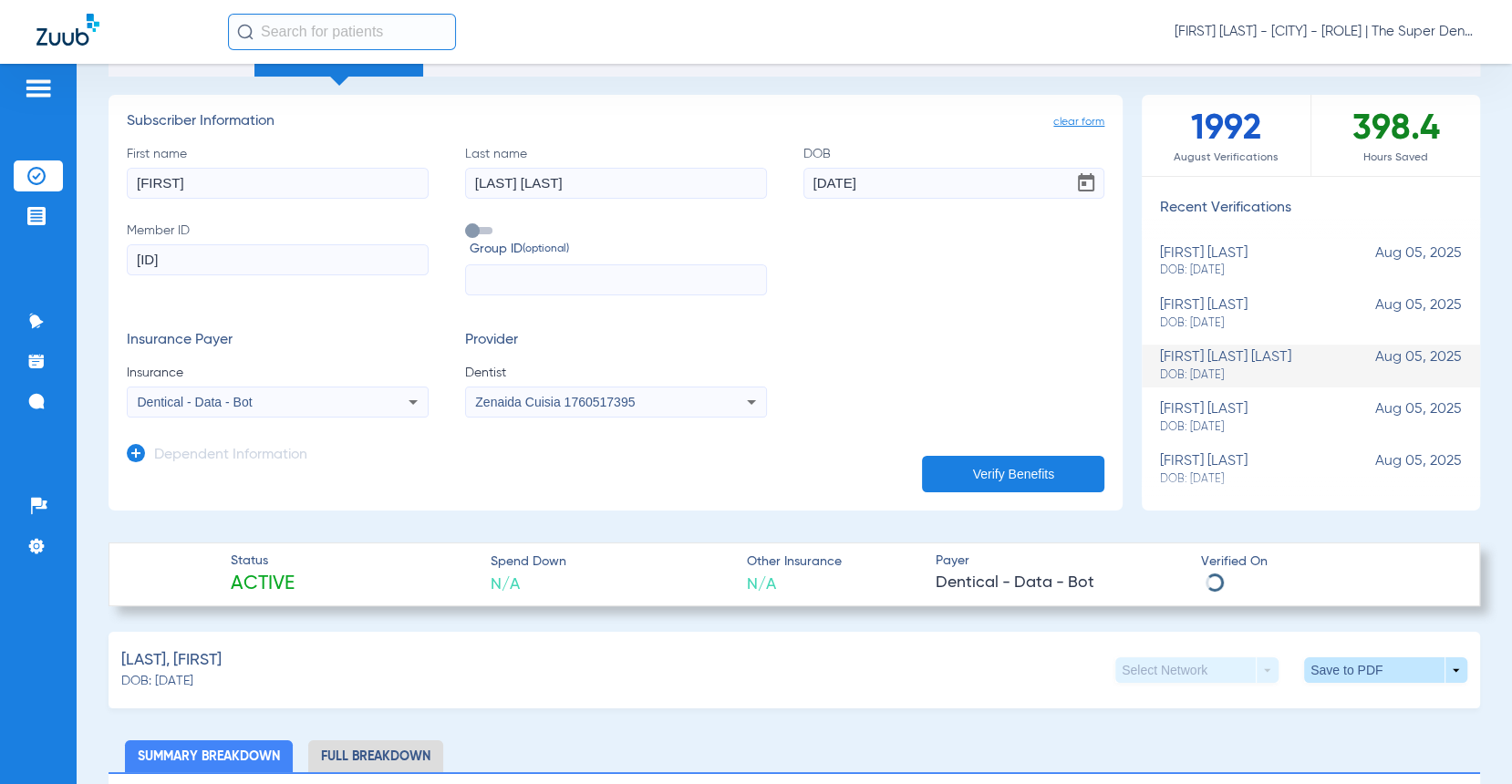 click on "clear form   Subscriber Information
First name  Abigail  Last name  Garcia Pena  DOB  05/20/2020  Member ID  95234086G  Group ID  (optional)  Insurance Payer   Insurance
Dentical - Data - Bot  Provider   Dentist
Zenaida Cuisia  1760517395  Dependent Information   Verify Benefits   1992   August Verifications   398.4   Hours Saved   Recent Verifications   agnes zavala   DOB: 03/04/2020   Aug 05, 2025   jerardo velazquez   DOB: 10/21/2008   Aug 05, 2025   abigail garcia pena   DOB: 05/20/2020   Aug 05, 2025   jeremiah palm   DOB: 09/23/2015   Aug 05, 2025   j'mya palm   DOB: 05/02/2012   Aug 05, 2025   jaidon palm   DOB: 03/03/2011   Aug 05, 2025   diego miranda oliver   DOB: 07/29/2009   Aug 05, 2025   gonzalo de lira esparza   DOB: 12/16/2018   Aug 05, 2025   jonathan jetter   DOB: 01/15/2009   Aug 05, 2025   mahbubahon zokirova   DOB: 08/16/2009   Aug 05, 2025   david jetter   DOB: 12/31/2006   Aug 05, 2025   emilio dominguez   DOB: 11/22/2013   Aug 05, 2025   samatar afsaar   DOB: 05/31/2012  Status" 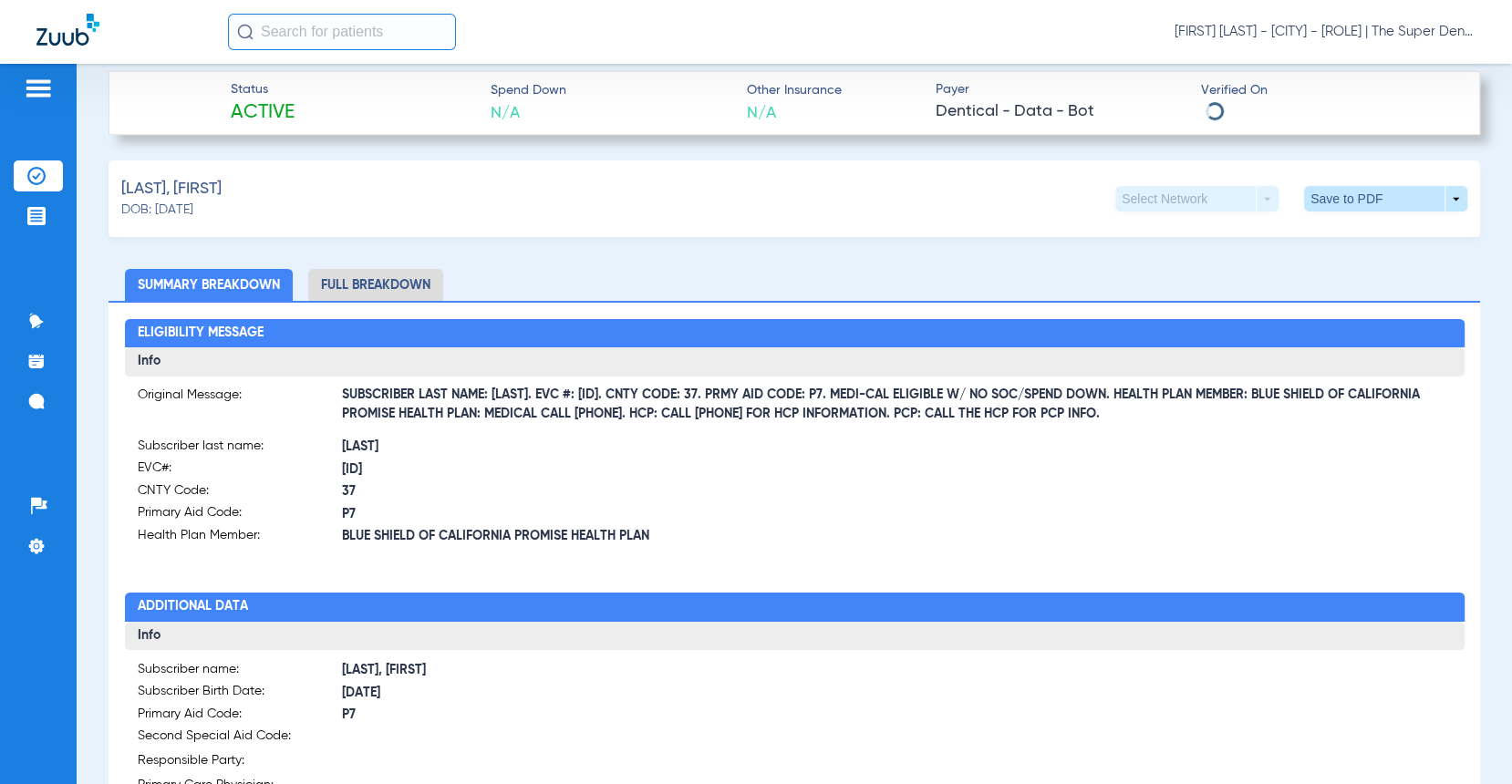 scroll, scrollTop: 607, scrollLeft: 0, axis: vertical 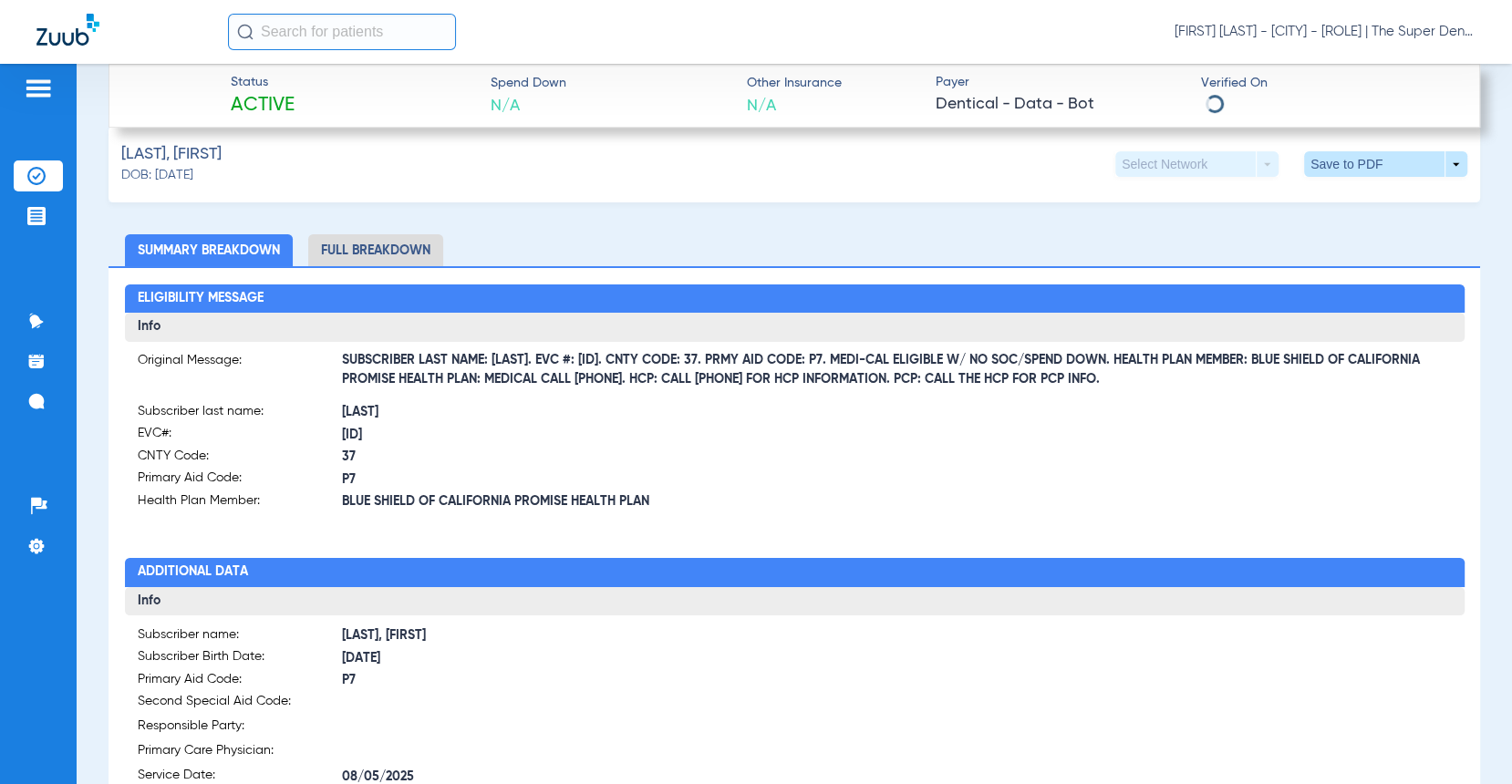 drag, startPoint x: 546, startPoint y: 357, endPoint x: 667, endPoint y: 361, distance: 121.0661 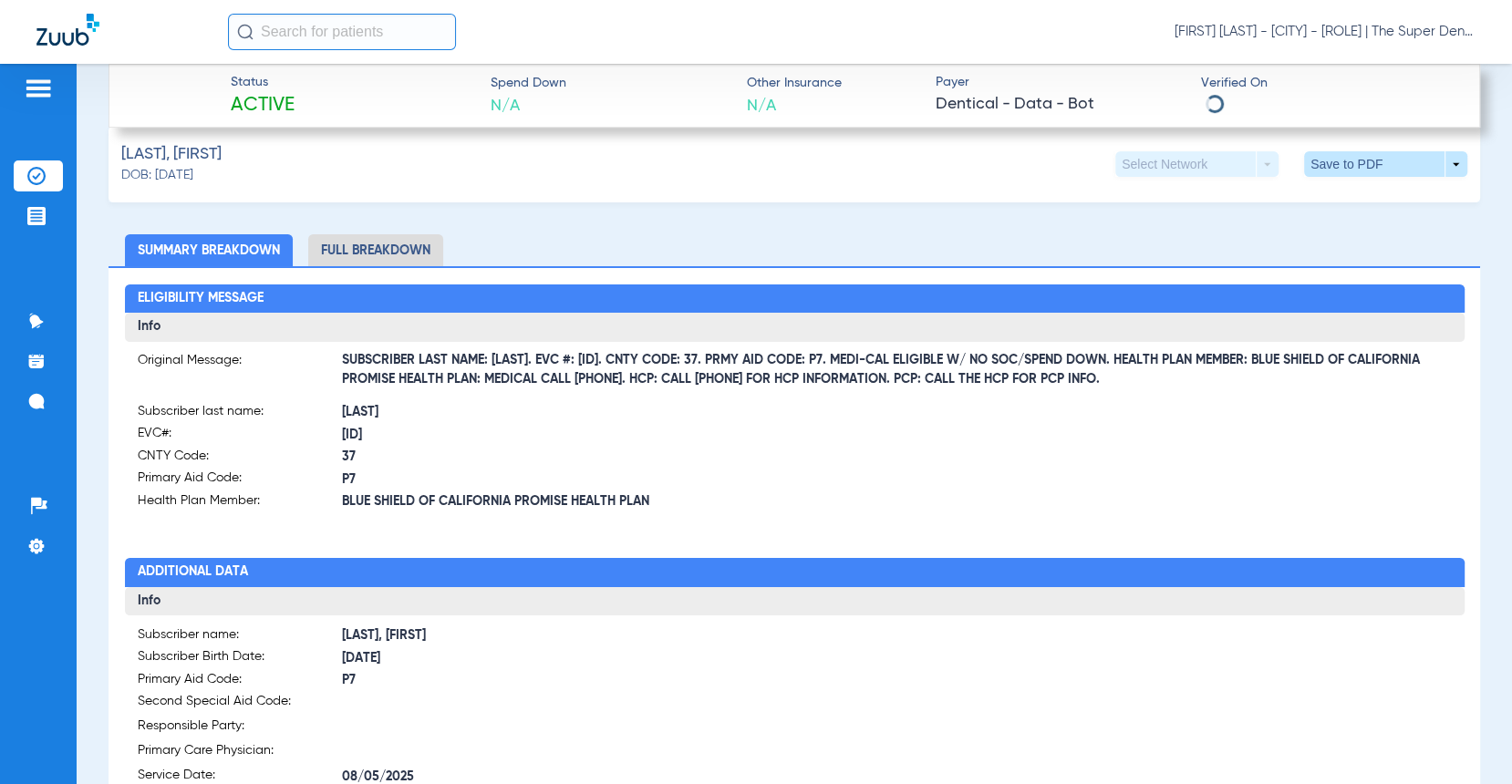 click on "SUBSCRIBER LAST NAME: GARCIA. EVC #: 5453NMNX5D. CNTY CODE: 37. PRMY AID CODE: P7. MEDI-CAL ELIGIBLE W/ NO SOC/SPEND DOWN. HEALTH PLAN MEMBER: BLUE SHIELD OF CALIFORNIA PROMISE HEALTH PLAN: MEDICAL CALL (800)605-2556. HCP: CALL (800)605-2556 FOR HCP INFORMATION. PCP: CALL THE HCP FOR PCP INFO." 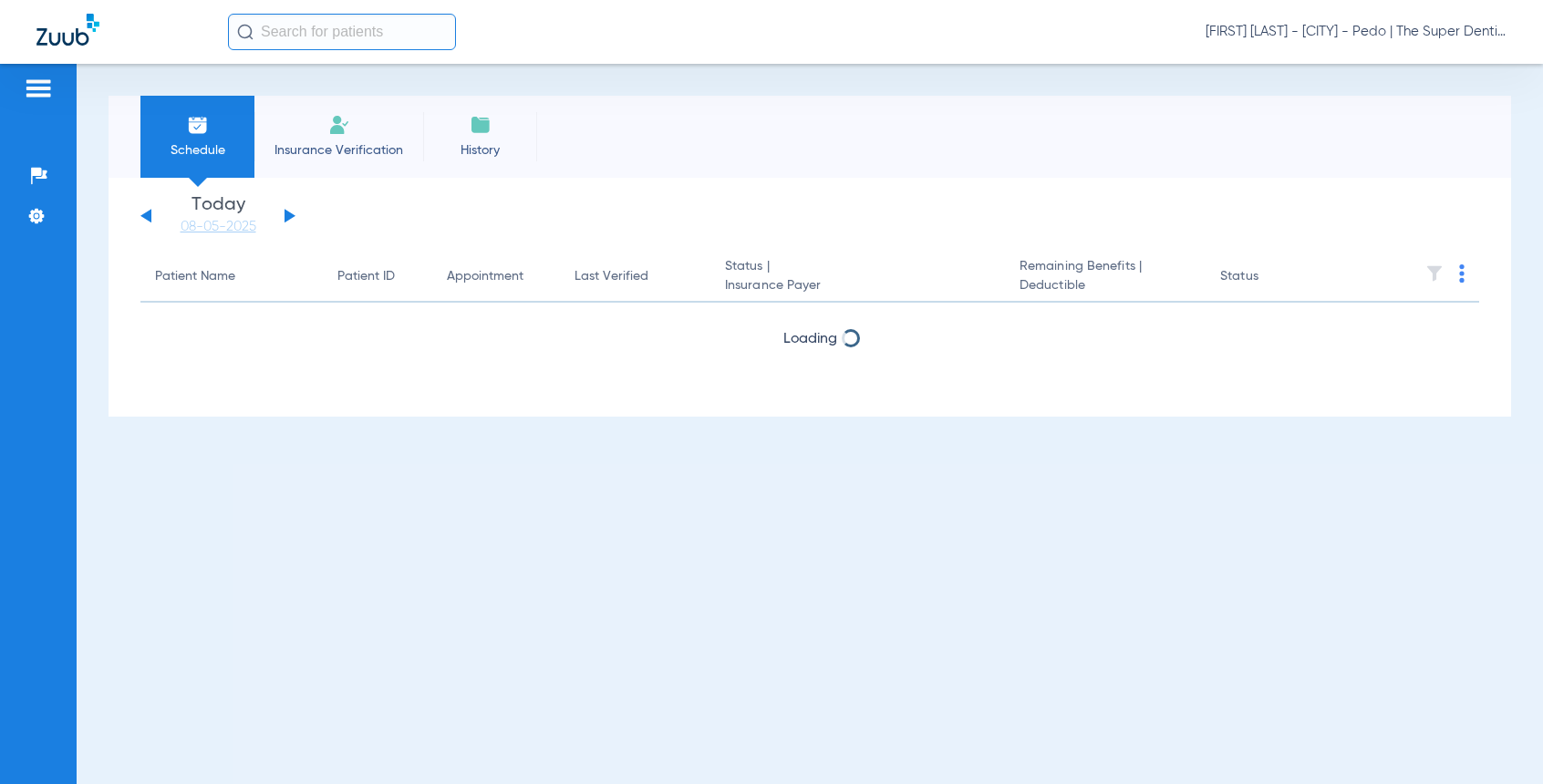 scroll, scrollTop: 0, scrollLeft: 0, axis: both 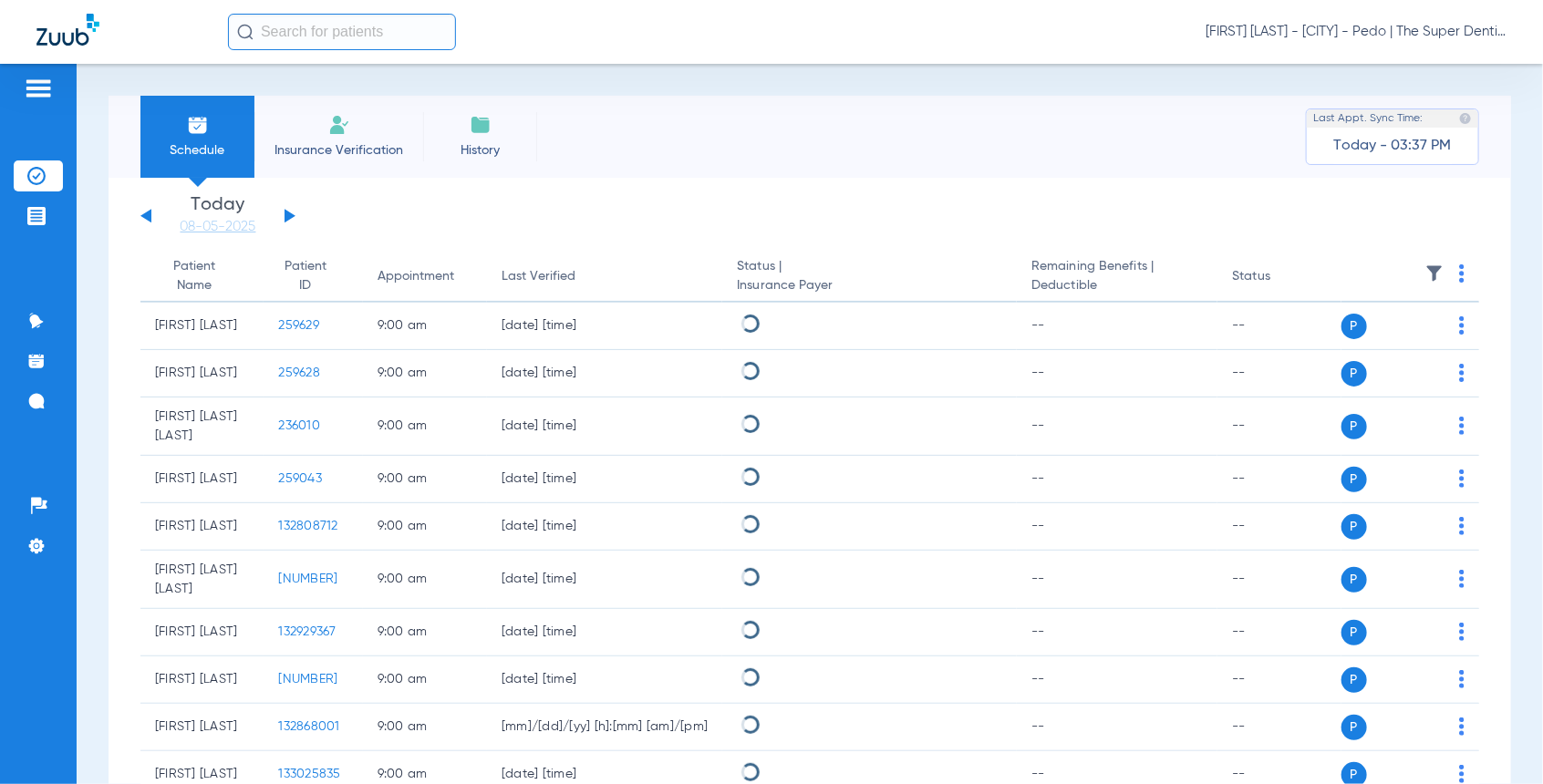 click on "Insurance Verification" 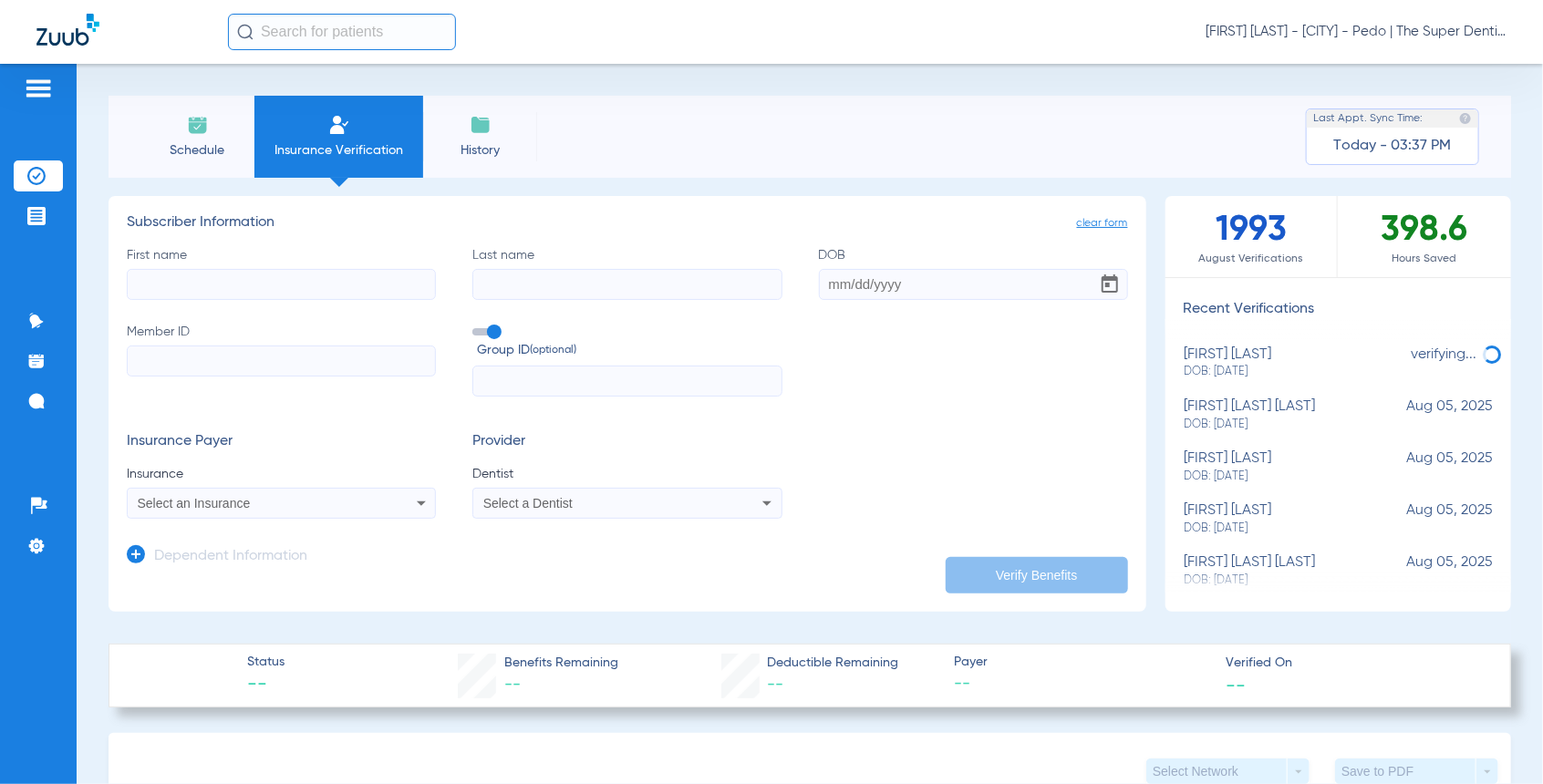 click on "First name" 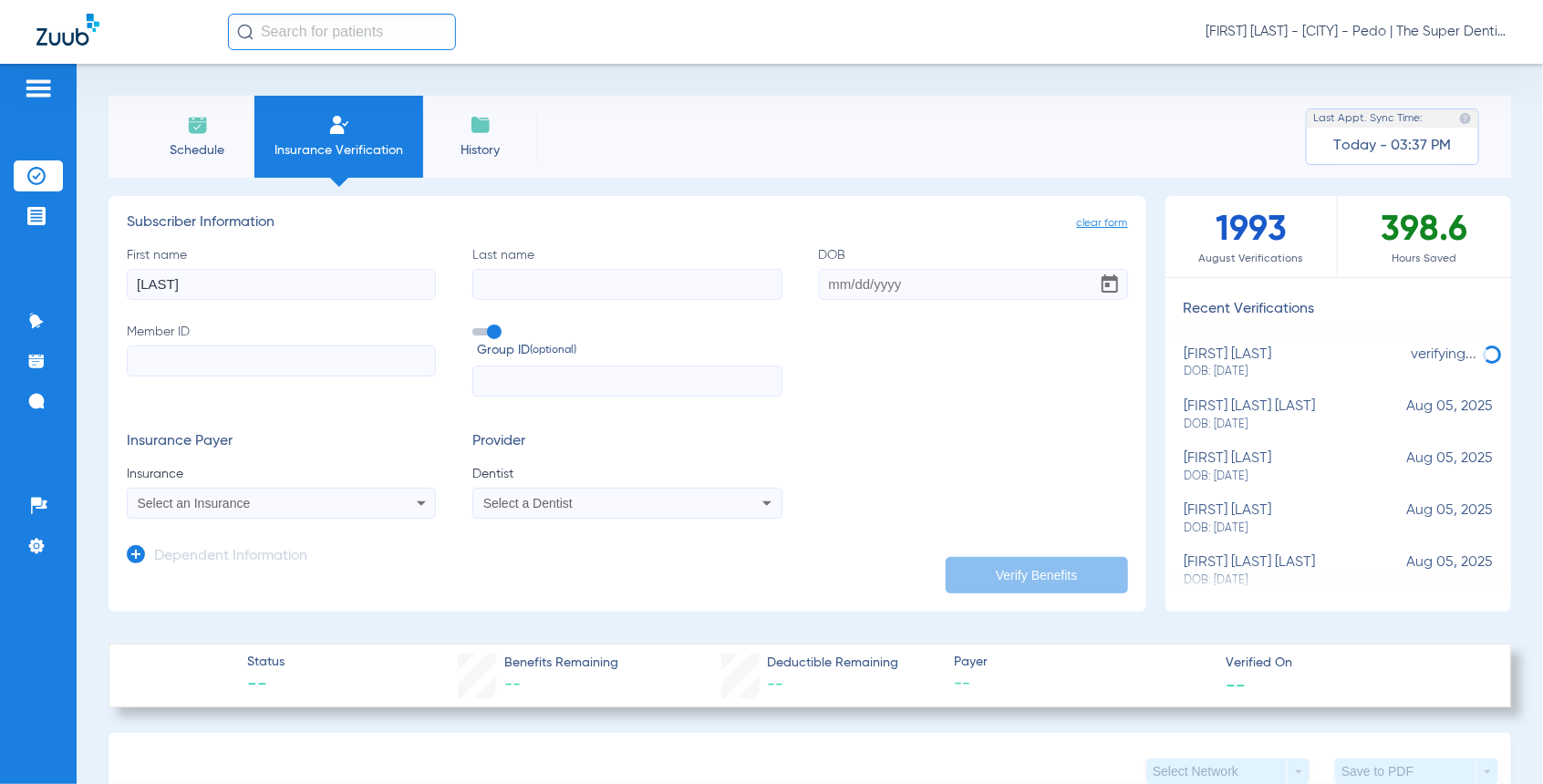 type on "Luka" 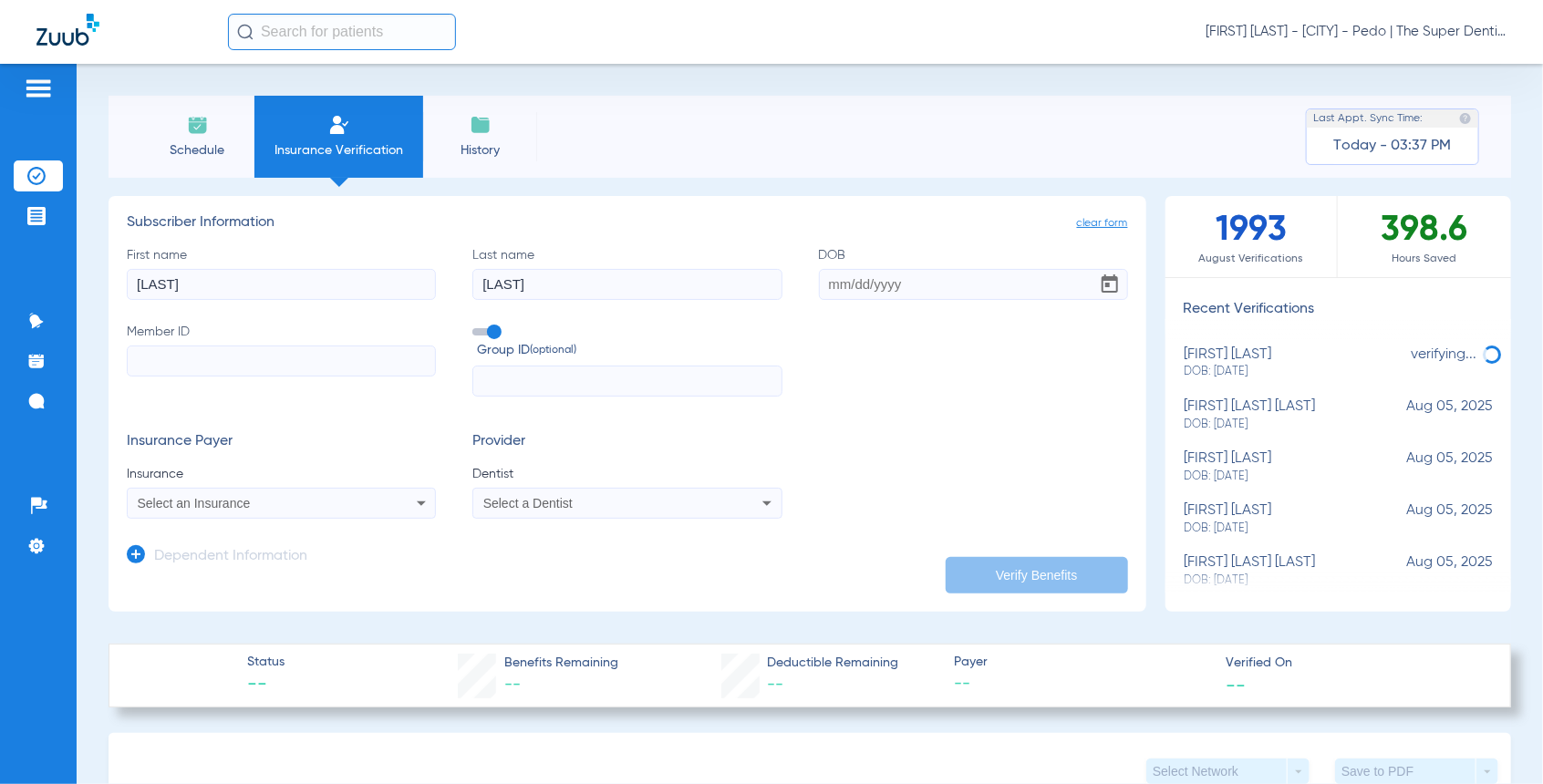 type on "r" 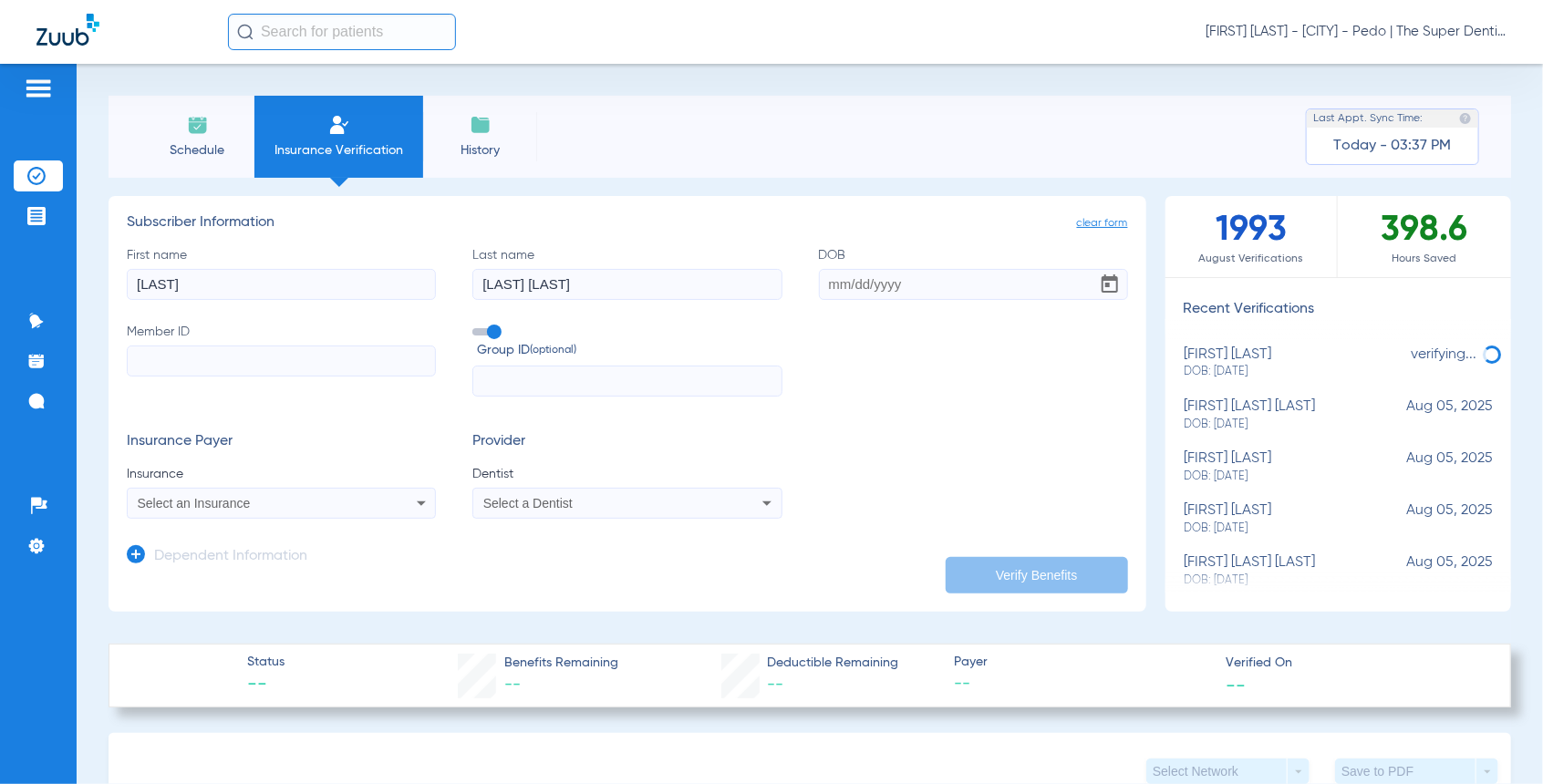type on "Rodriguez Cruz" 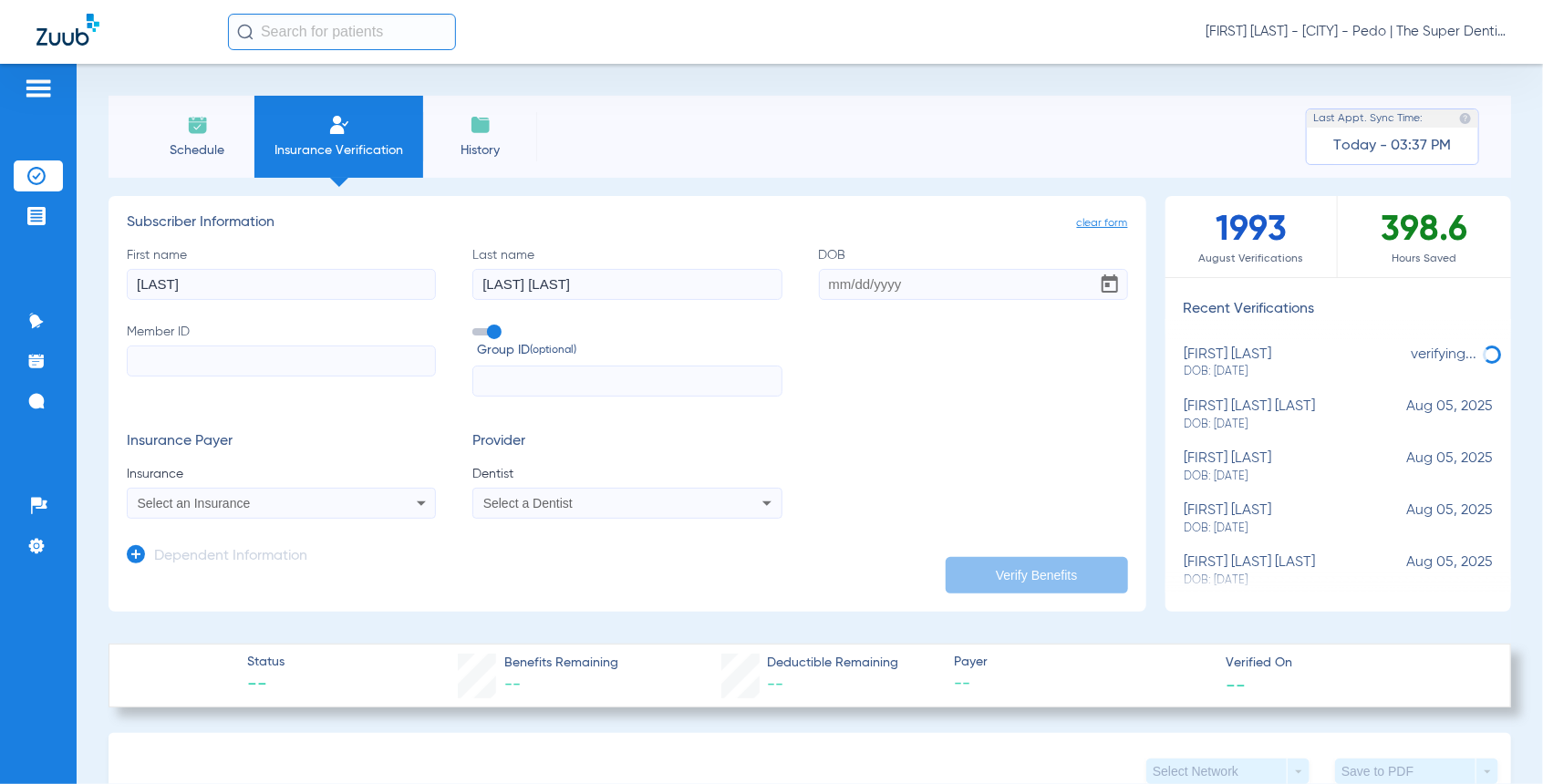 click on "DOB" 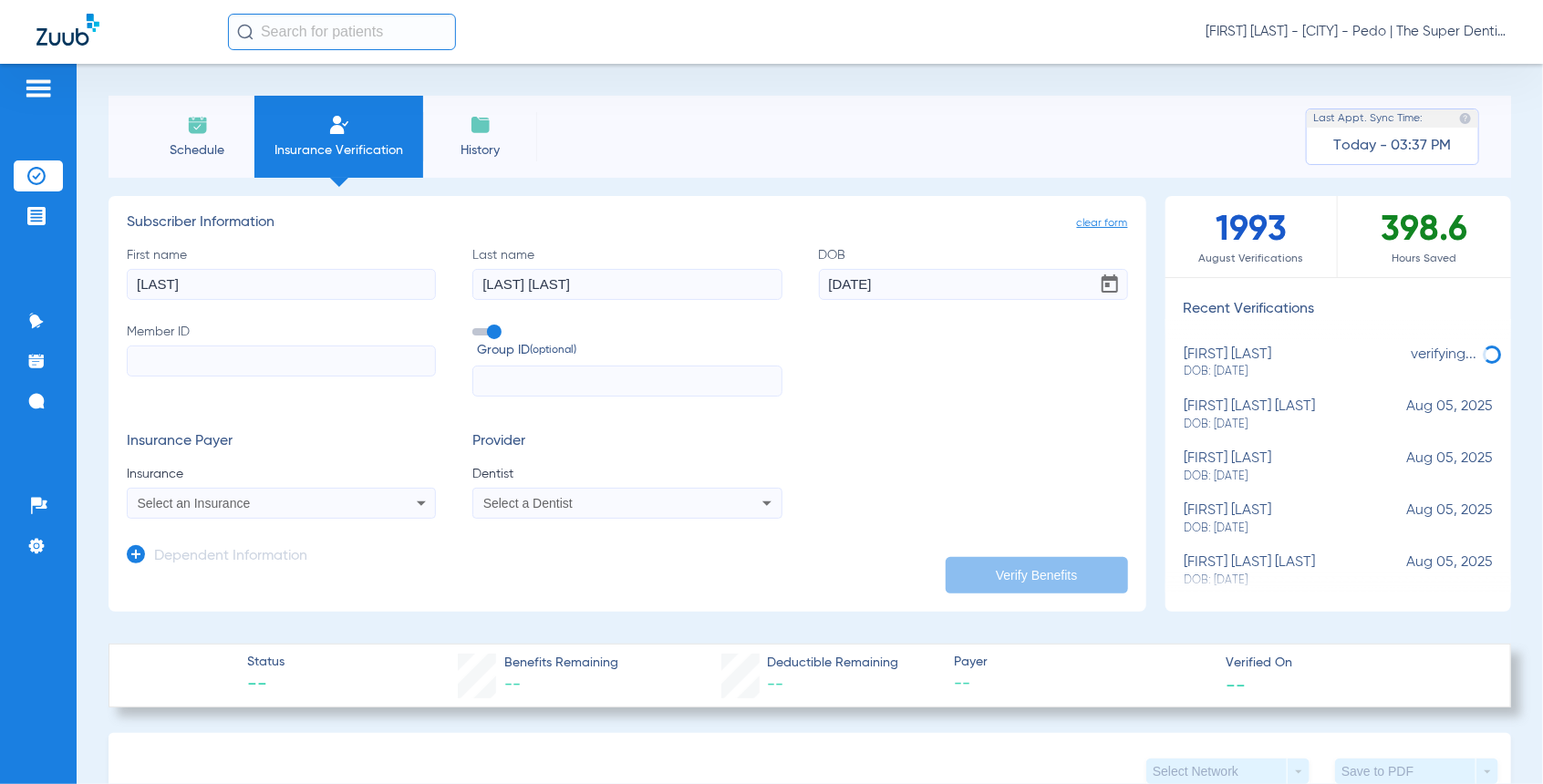 type on "01/17/2023" 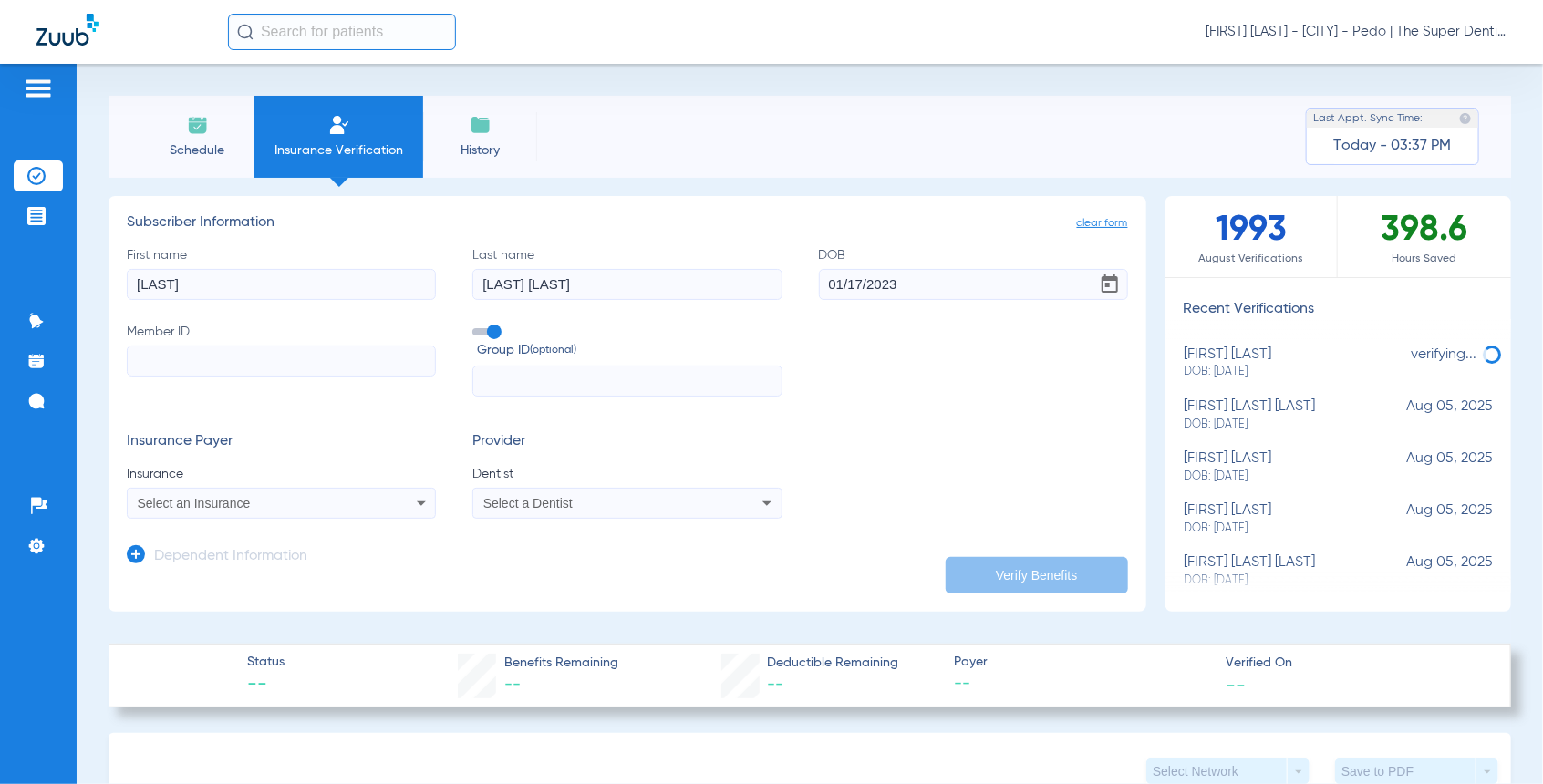 paste on "92803150H" 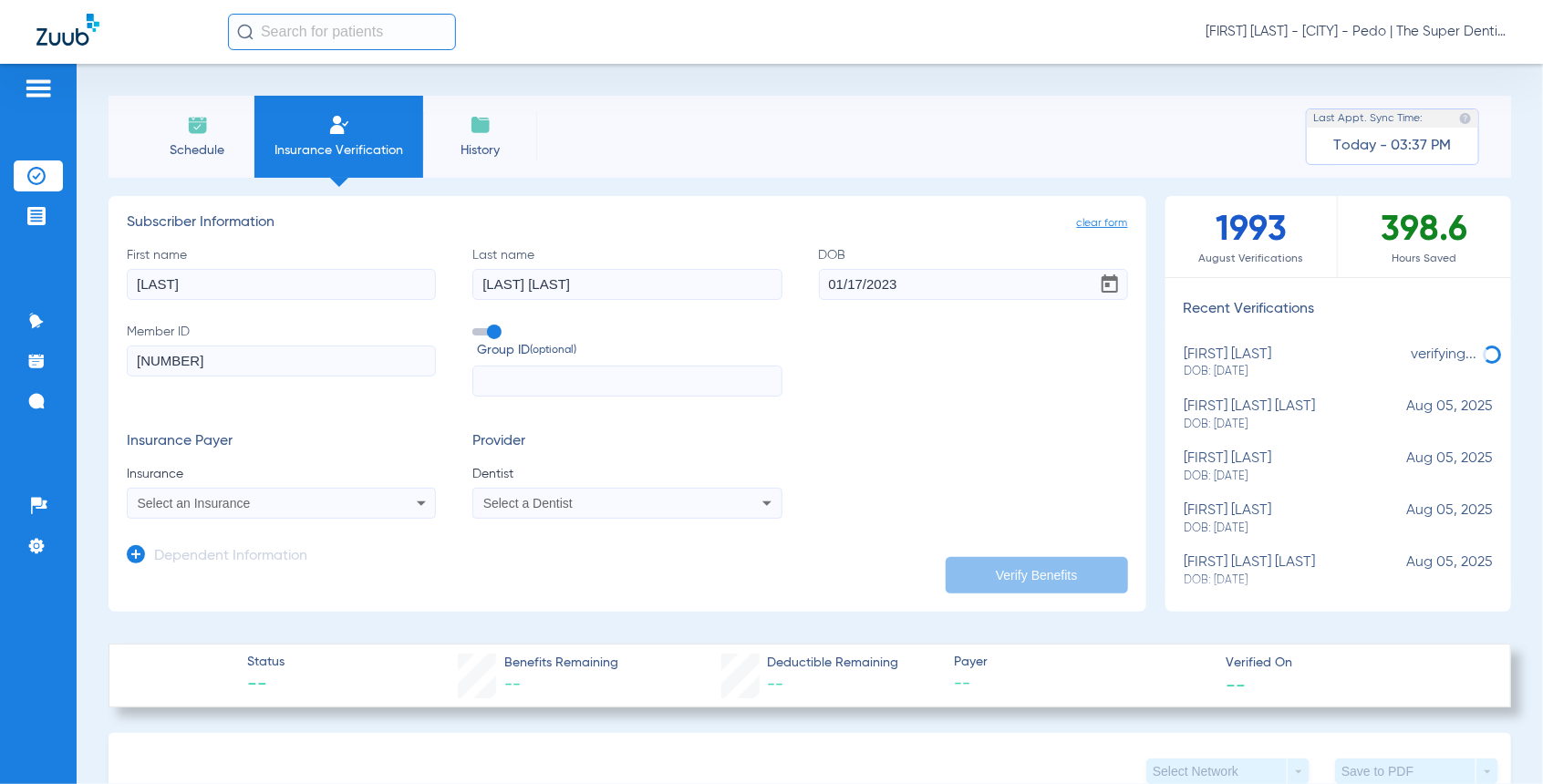 type on "92803150H" 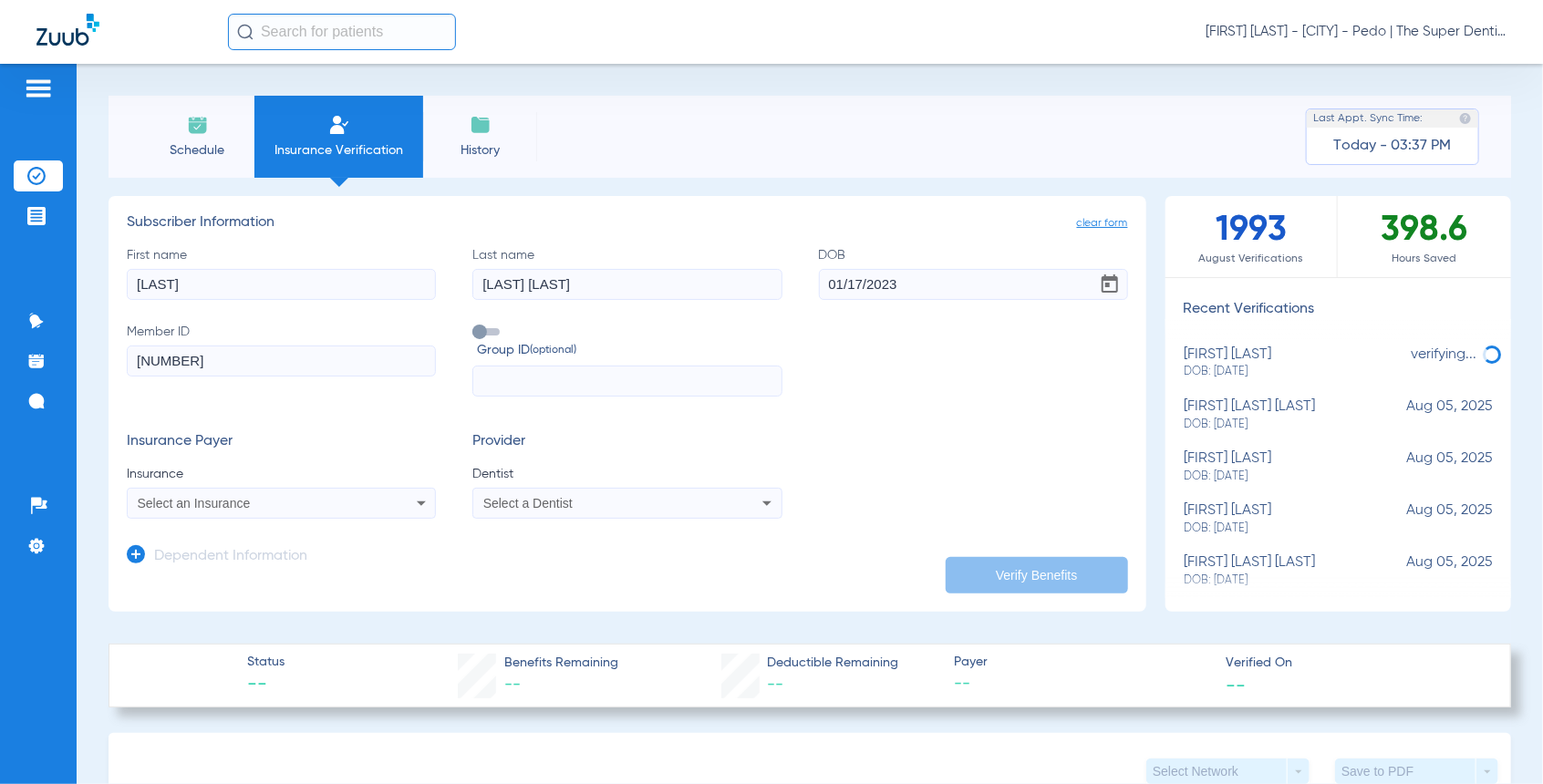 click on "Select an Insurance" at bounding box center [253, 503] 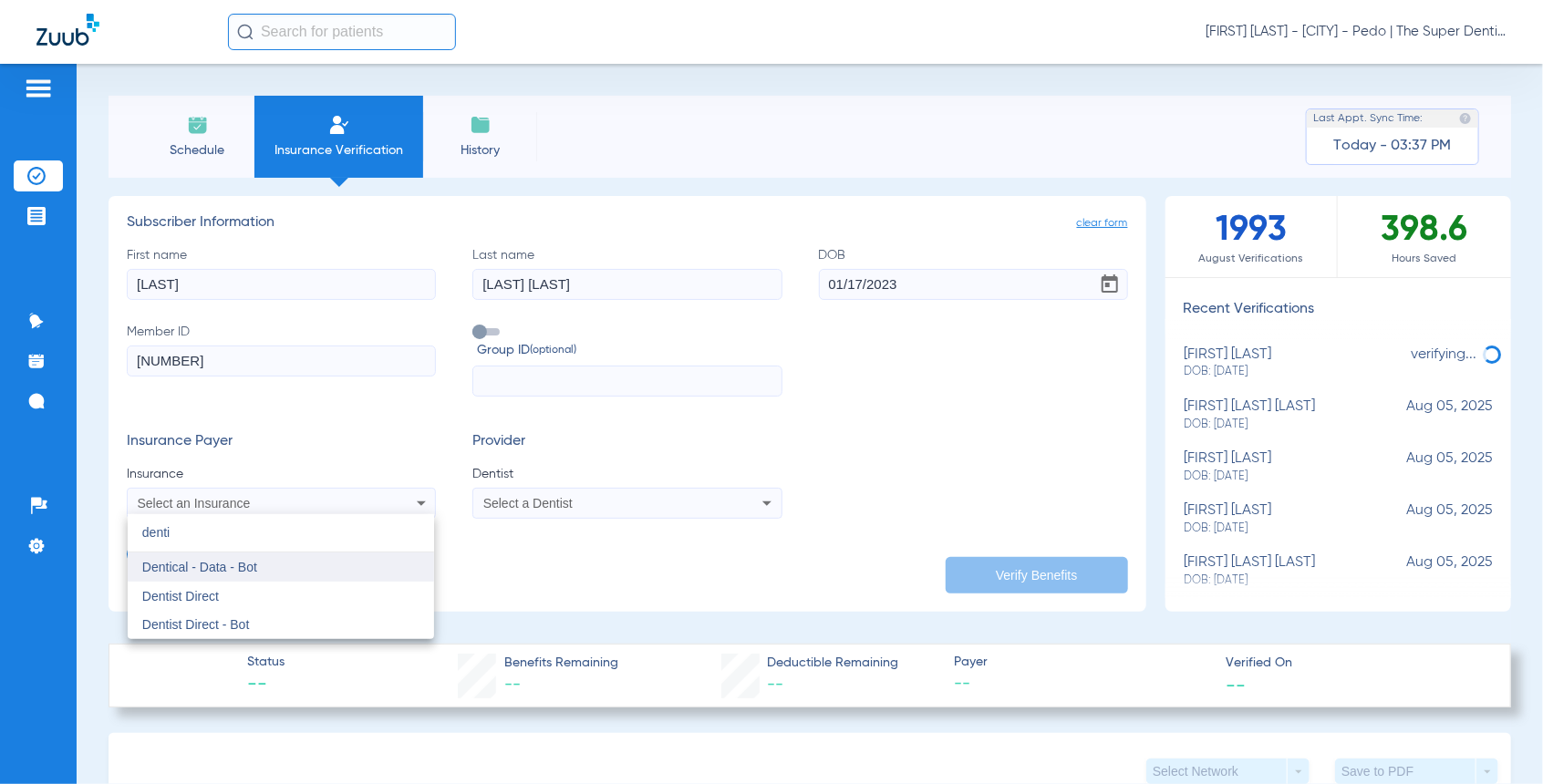 type on "denti" 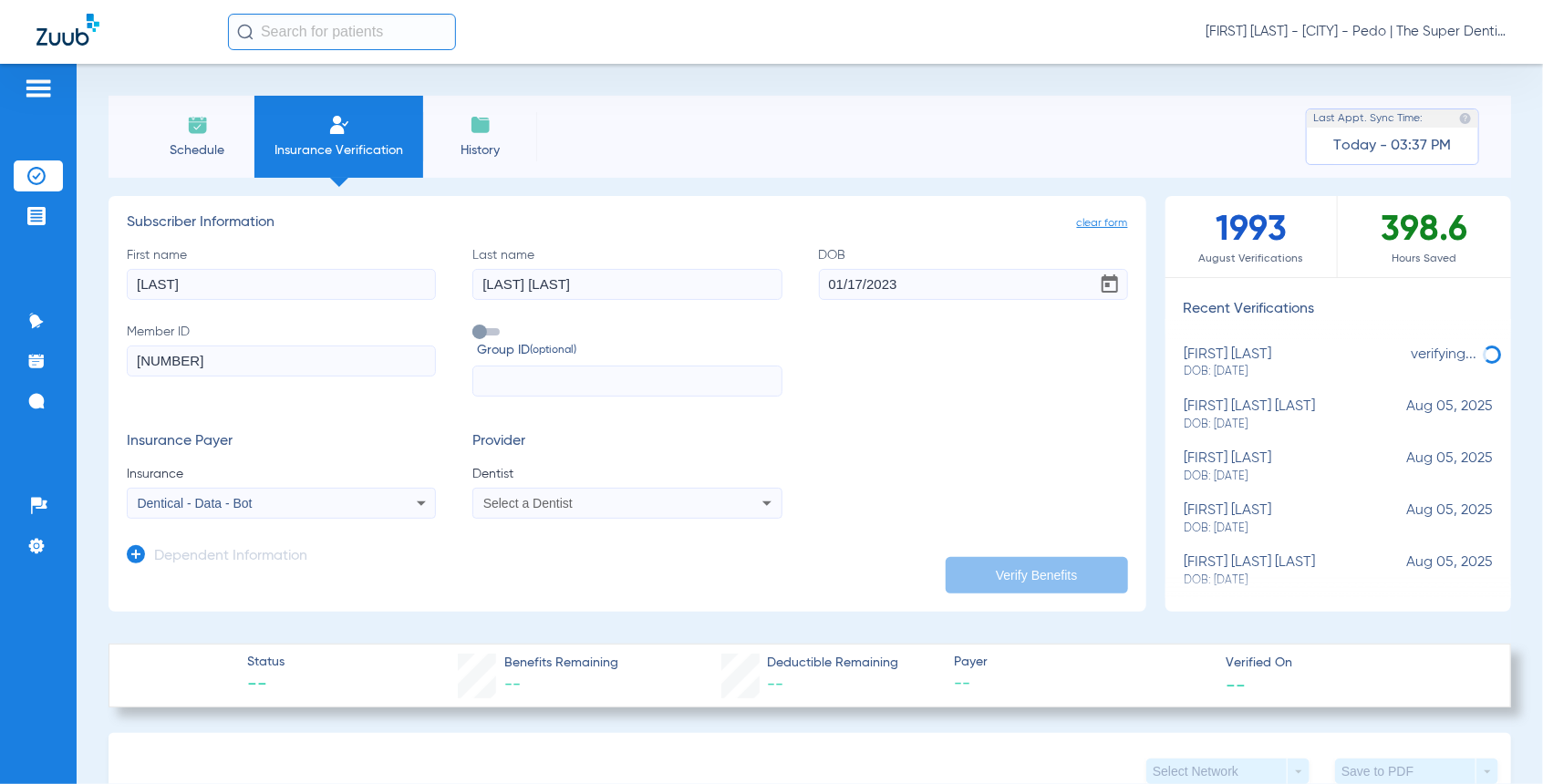 click on "Select a Dentist" at bounding box center [528, 503] 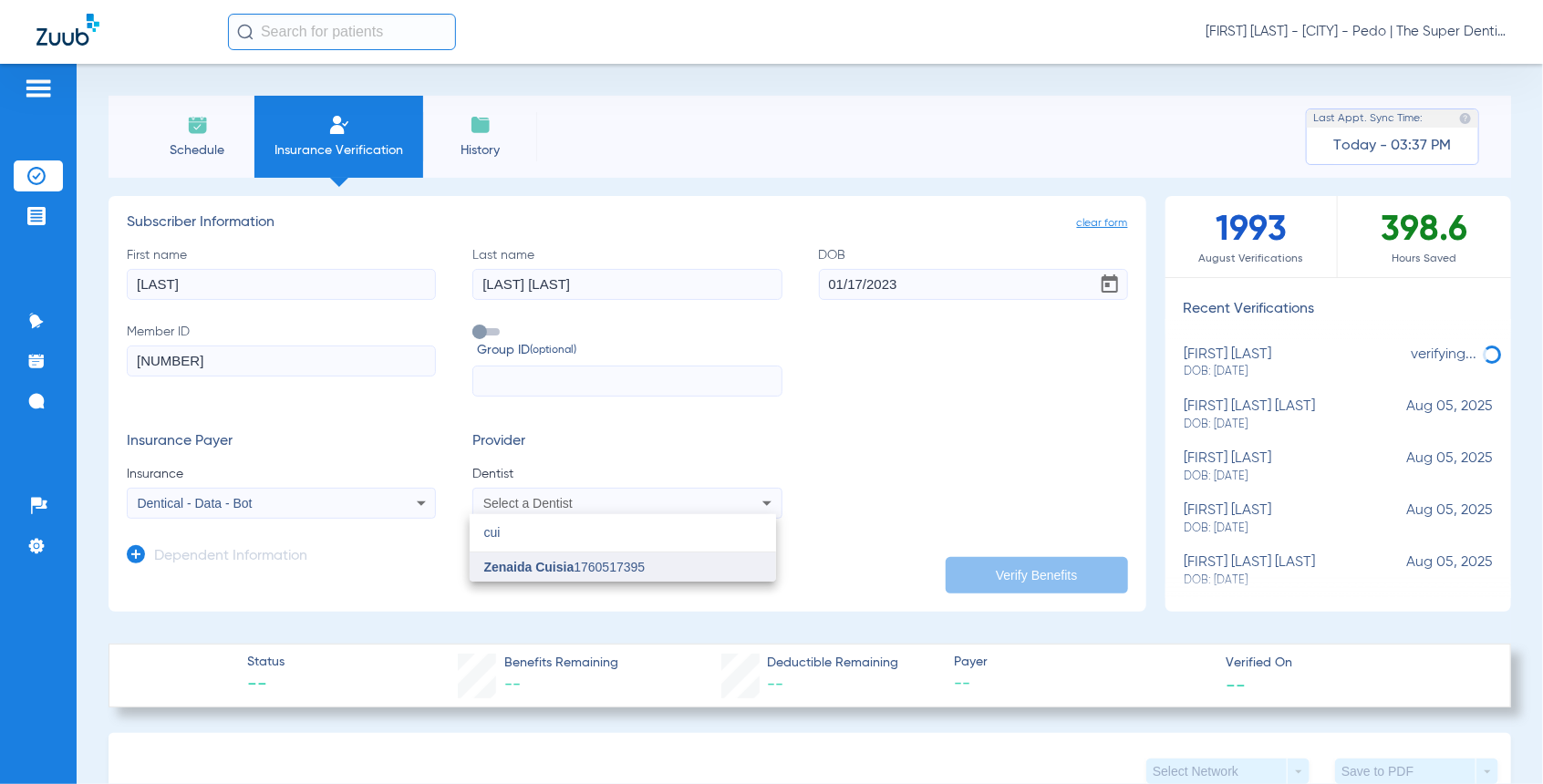 type on "cui" 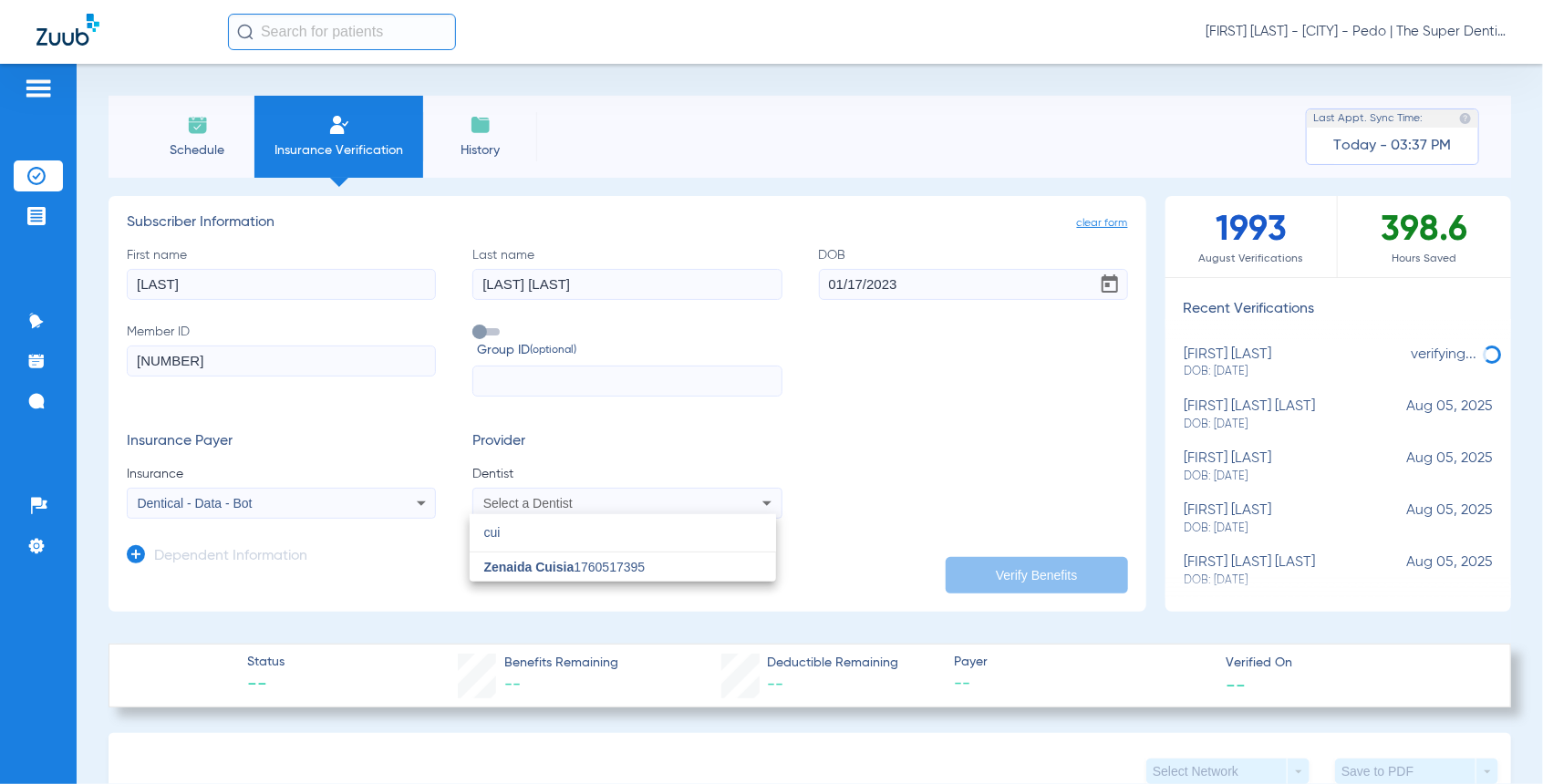 click on "Zenaida Cuisia" at bounding box center (529, 567) 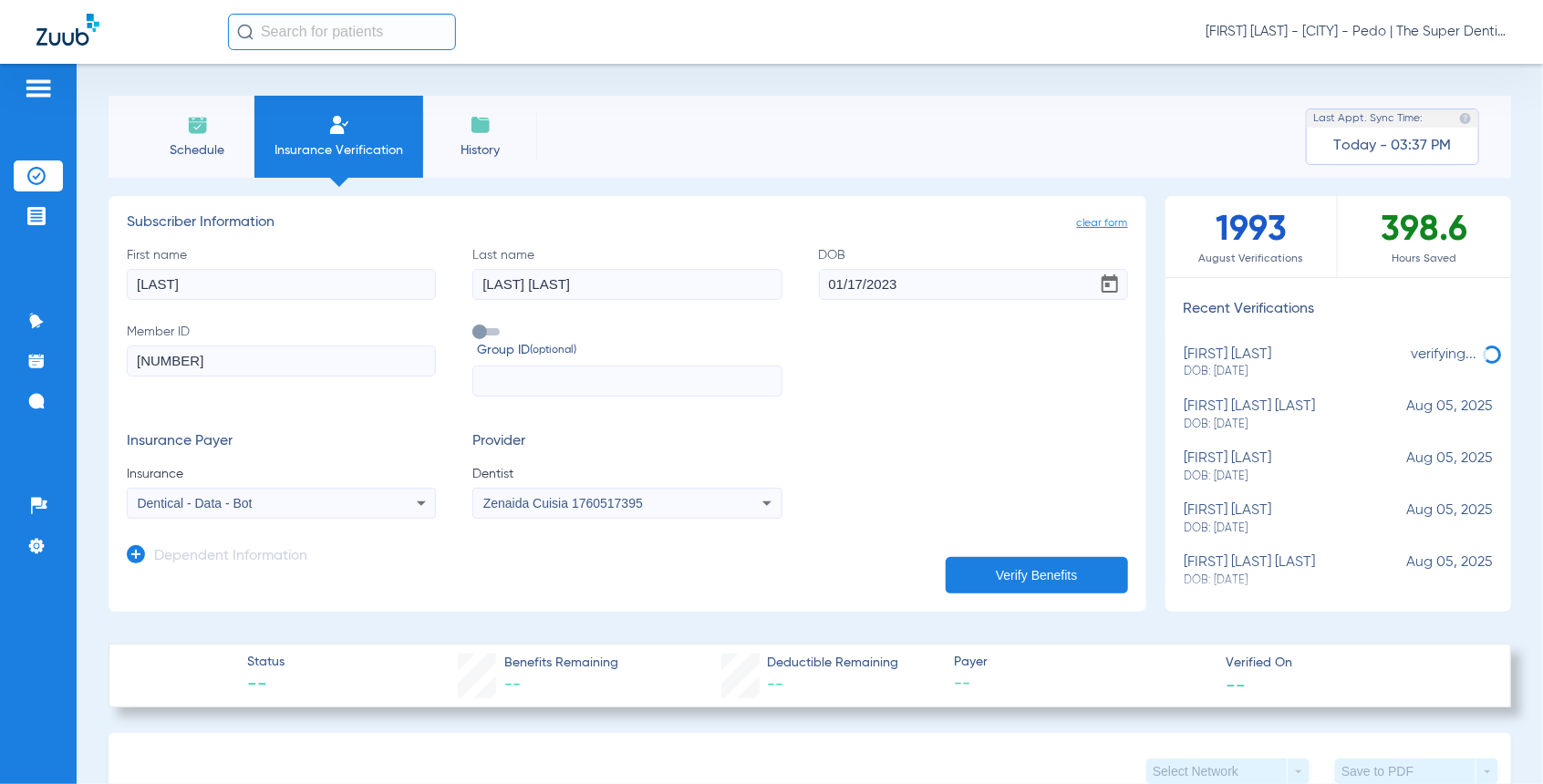 click on "Verify Benefits" 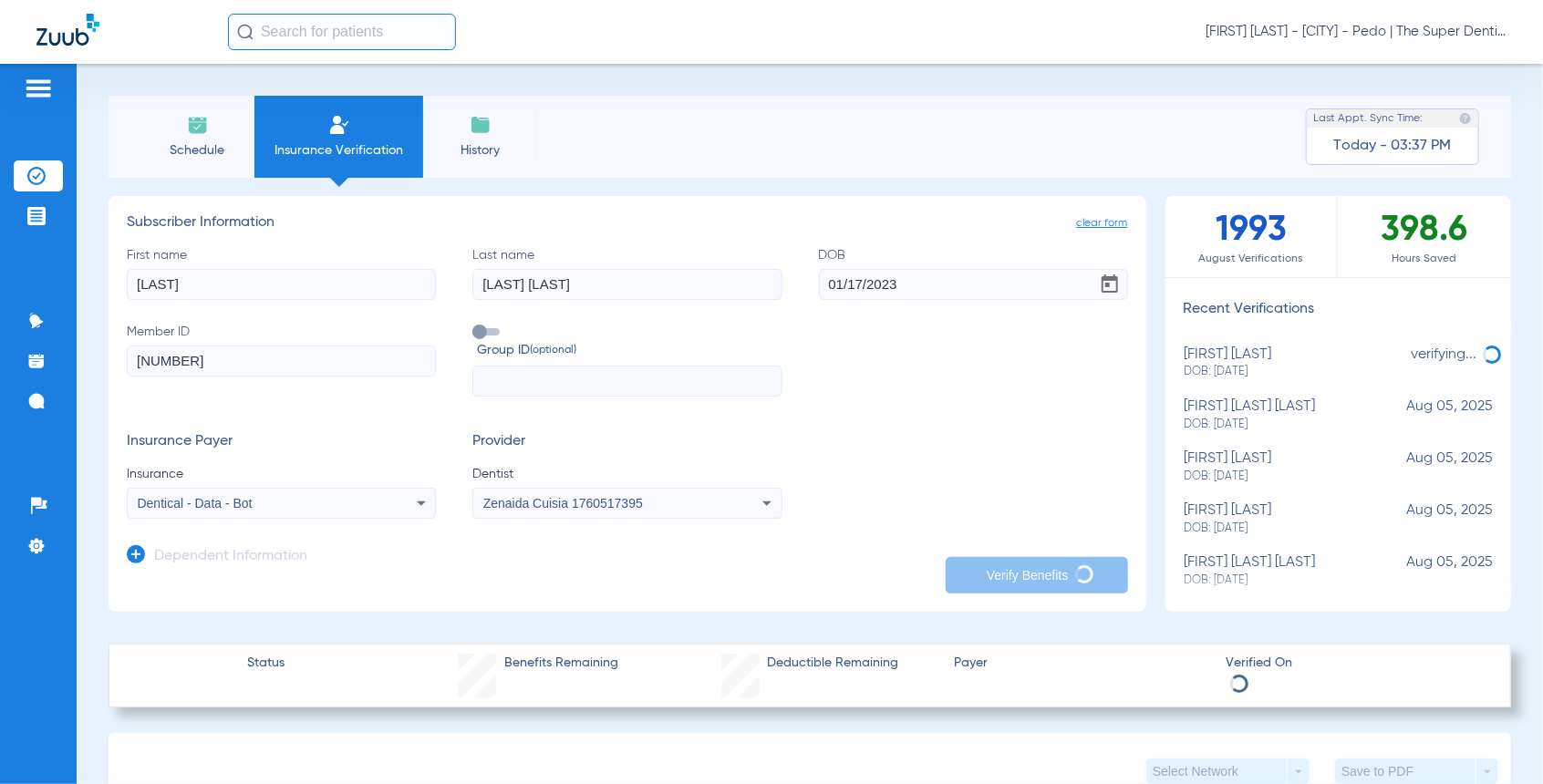 type on "Luka" 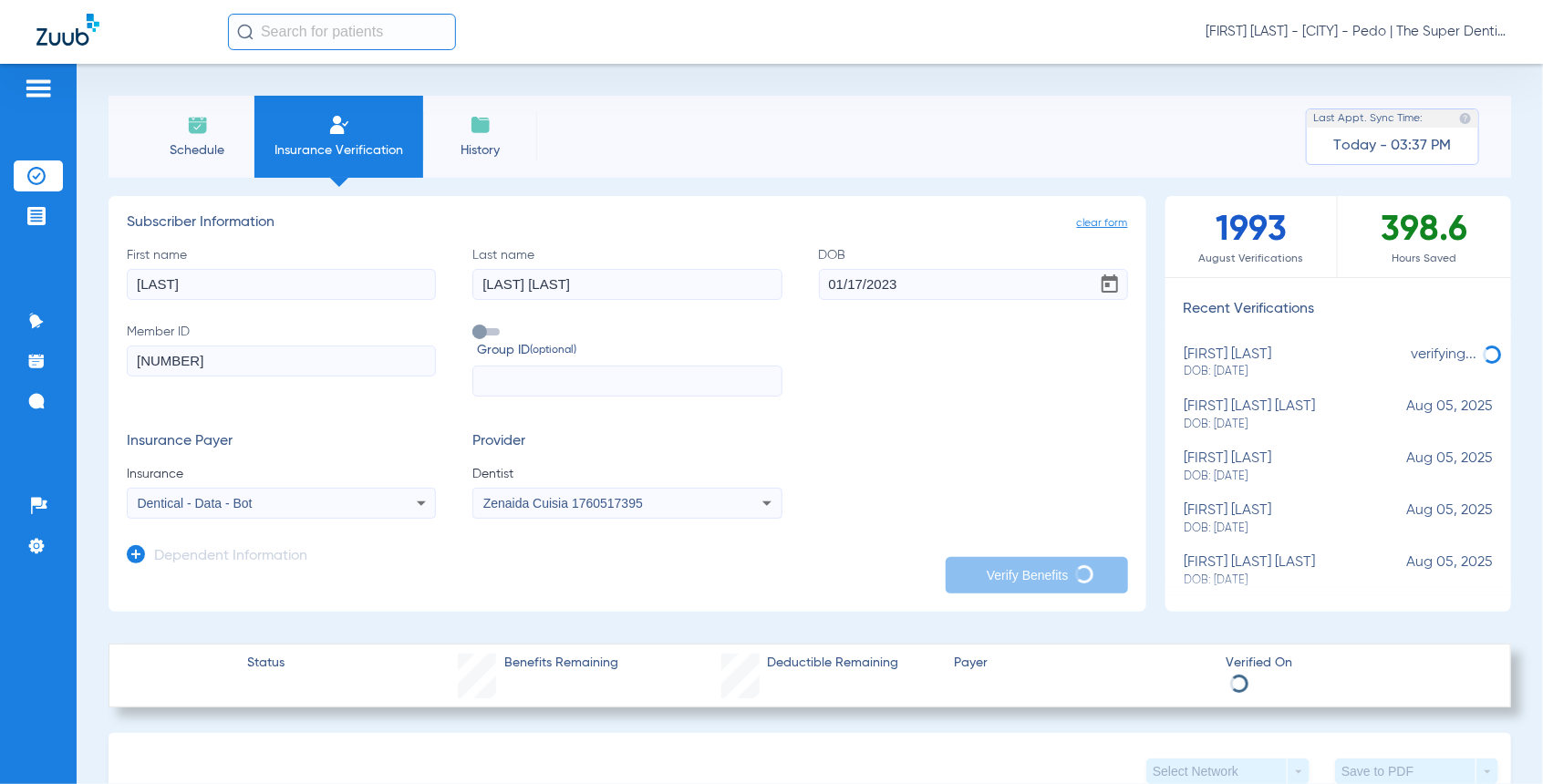 type on "Rodriguez Cruz" 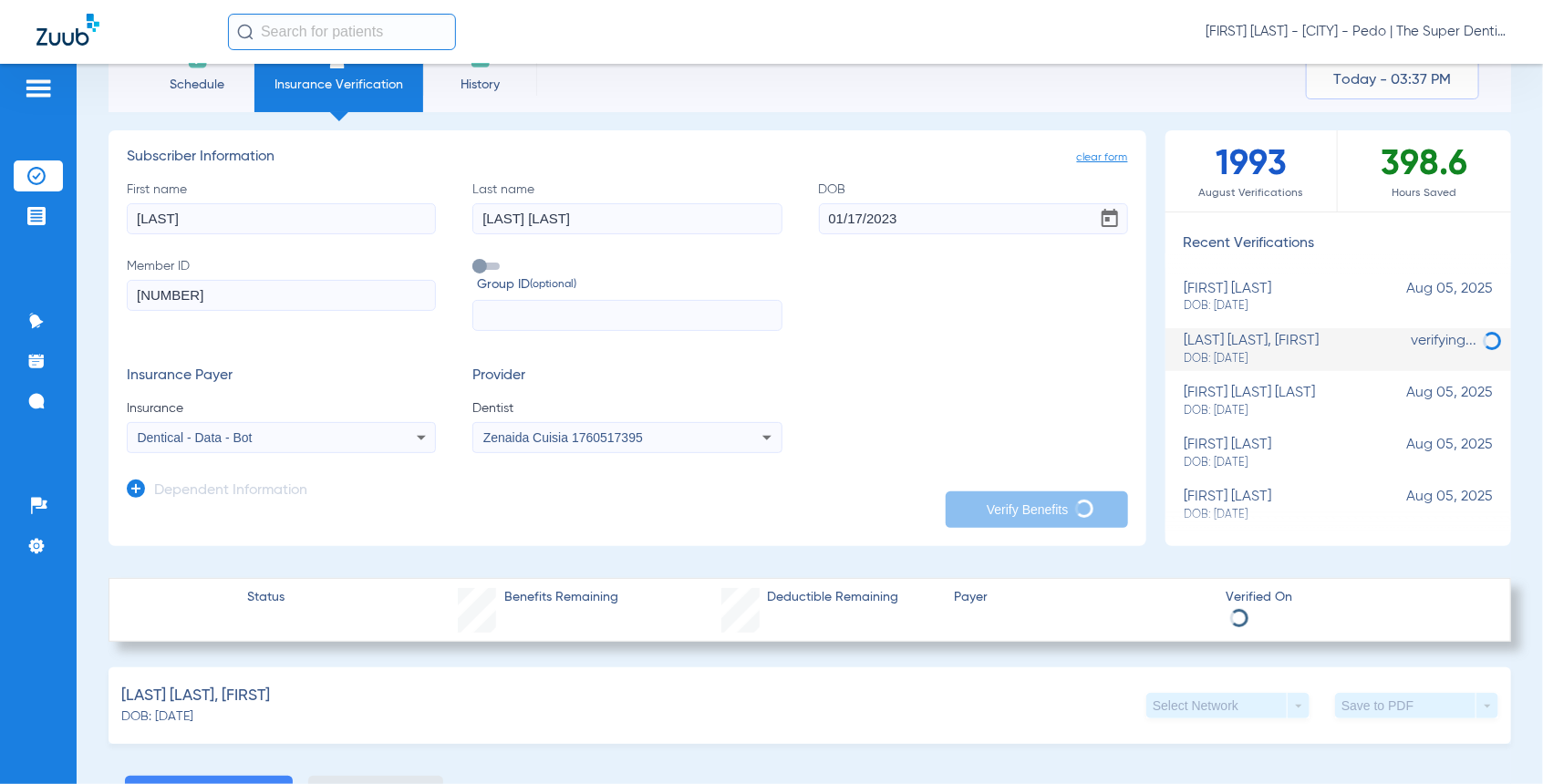 scroll, scrollTop: 202, scrollLeft: 0, axis: vertical 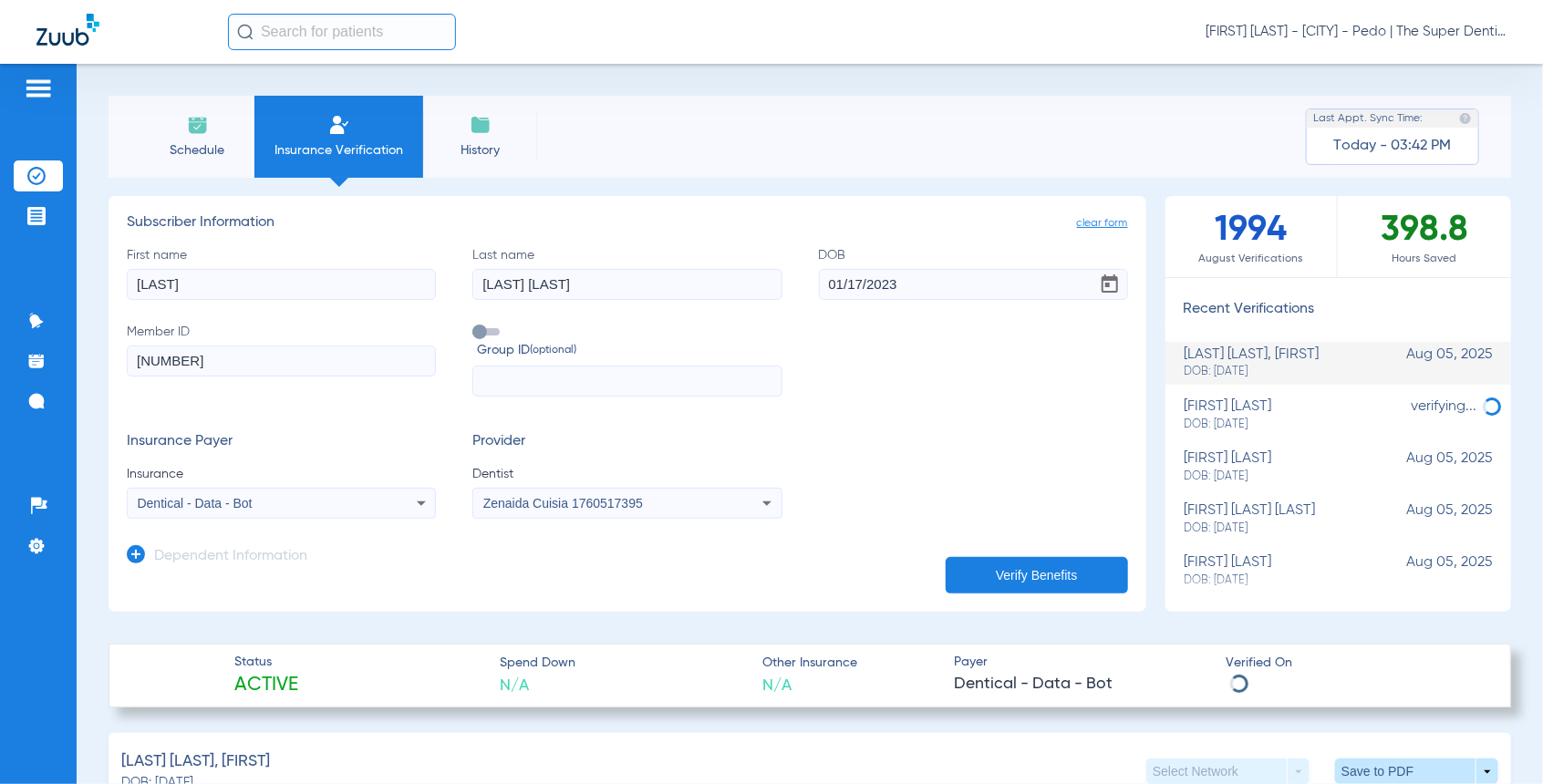 click on "Status Active Spend Down  N/A   Other Insurance   N/A  Payer Dentical - Data - Bot  Verified On
Rodriguez Cruz, Luka   DOB: 01/17/2023   Select Network  arrow_drop_down  Save to PDF  arrow_drop_down  Summary Breakdown   Full Breakdown  Eligibility Message Info Original Message:  SUBSCRIBER LAST NAME: RODRIG. EVC #: 825HPLCQRK. CNTY CODE: 37. PRMY AID CODE: P7. MEDI-CAL ELIGIBLE W/ NO SOC/SPEND DOWN. HEALTH PLAN MEMBER: PHP-MOLINA HEALTHCARE: MEDICAL CALL (888)665-4621.  Subscriber last name:  RODRIG  EVC#:  825HPLCQRK  CNTY Code:  37  Primary Aid Code:  P7  Health Plan Member:  PHP-MOLINA HEALTHCARE  Additional Data Info Subscriber name:  RODRIGUEZ CRUZ, LUKA I  Subscriber Birth Date:  01/17/2023  Primary Aid Code:  P7  Second Special Aid Code:    Responsible Party:    Primary Care Physician:    Service Date:  08/05/2025  Subscriber ID:  92803150H  Issue Date:  08/05/2025  First Special Aid Code:    Third Special Aid Code:    Medicare ID:    Service Type:     825HPLCQRK  History Procedure History Procedure" 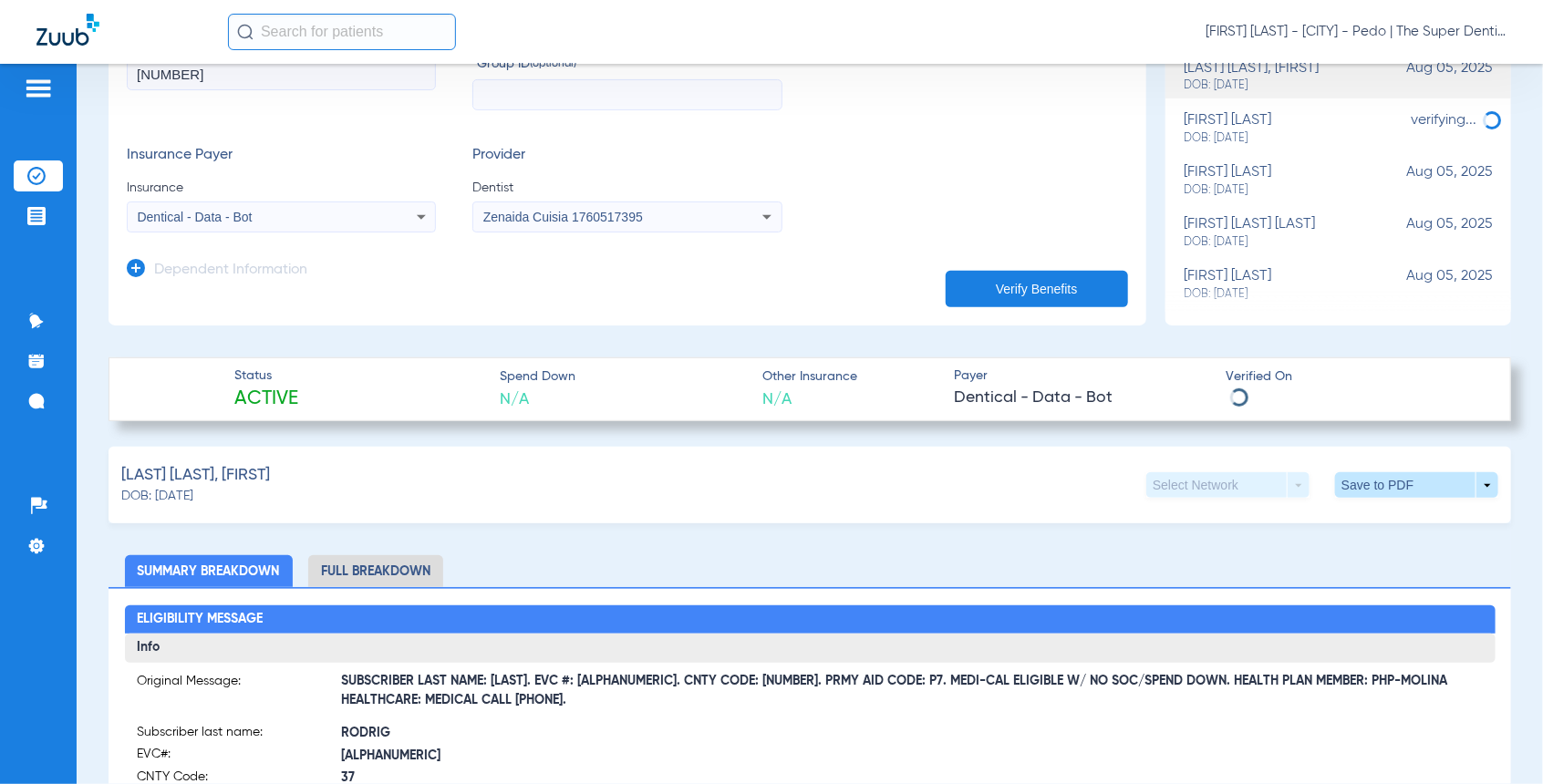 scroll, scrollTop: 304, scrollLeft: 0, axis: vertical 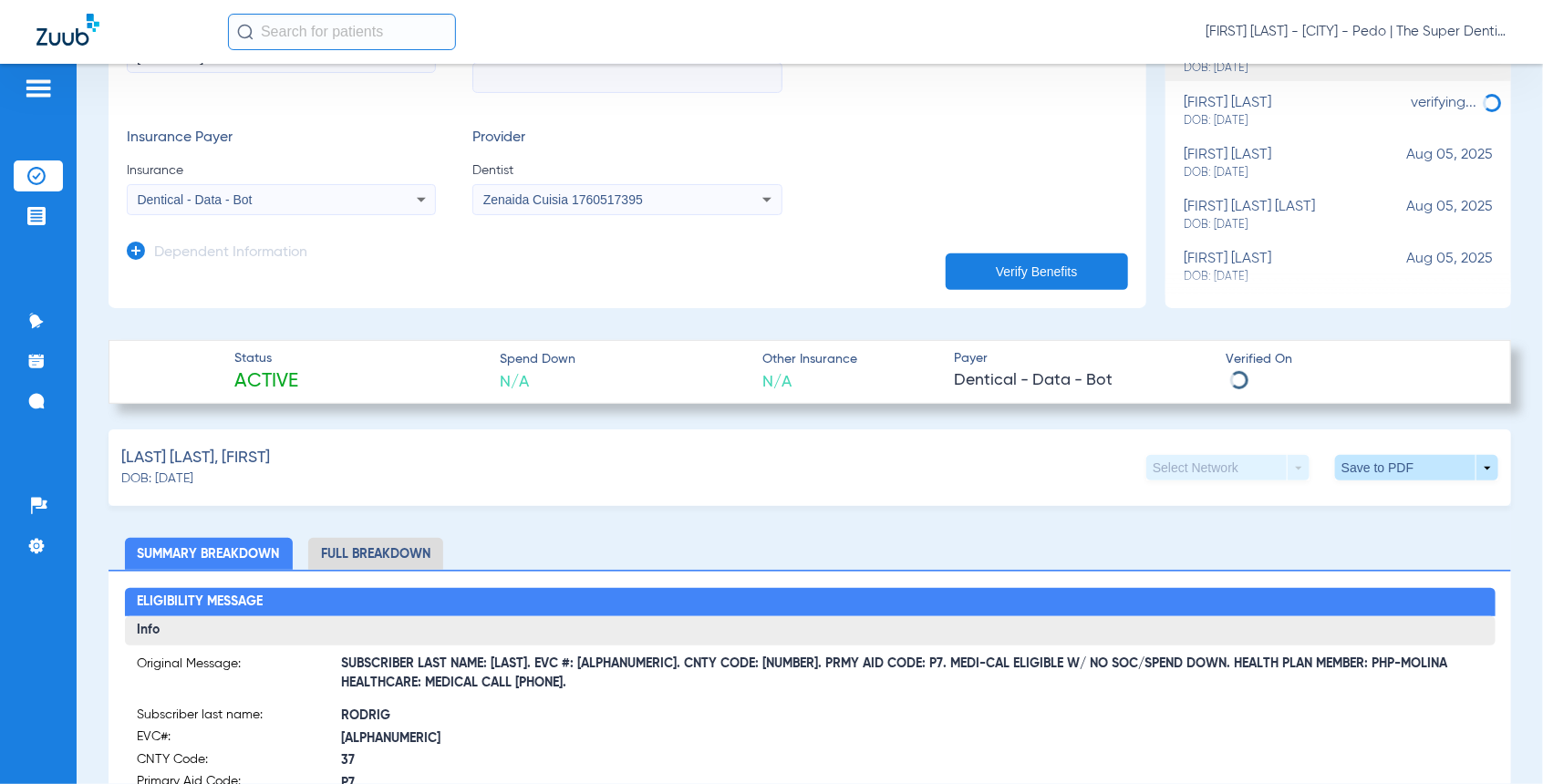 drag, startPoint x: 545, startPoint y: 658, endPoint x: 665, endPoint y: 656, distance: 120.01667 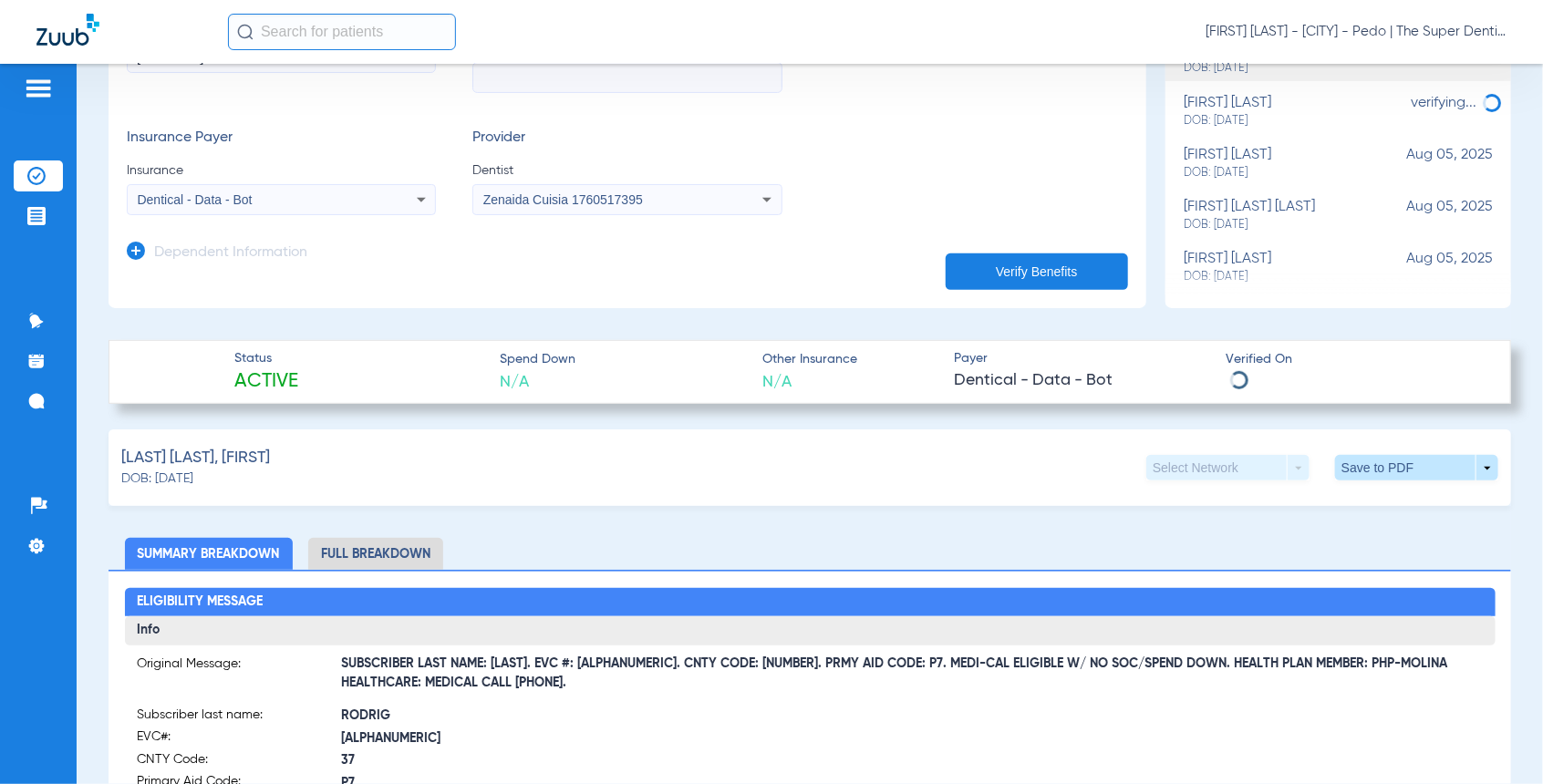 click on "SUBSCRIBER LAST NAME: RODRIG. EVC #: 825HPLCQRK. CNTY CODE: 37. PRMY AID CODE: P7. MEDI-CAL ELIGIBLE W/ NO SOC/SPEND DOWN. HEALTH PLAN MEMBER: PHP-MOLINA HEALTHCARE: MEDICAL CALL (888)665-4621." 